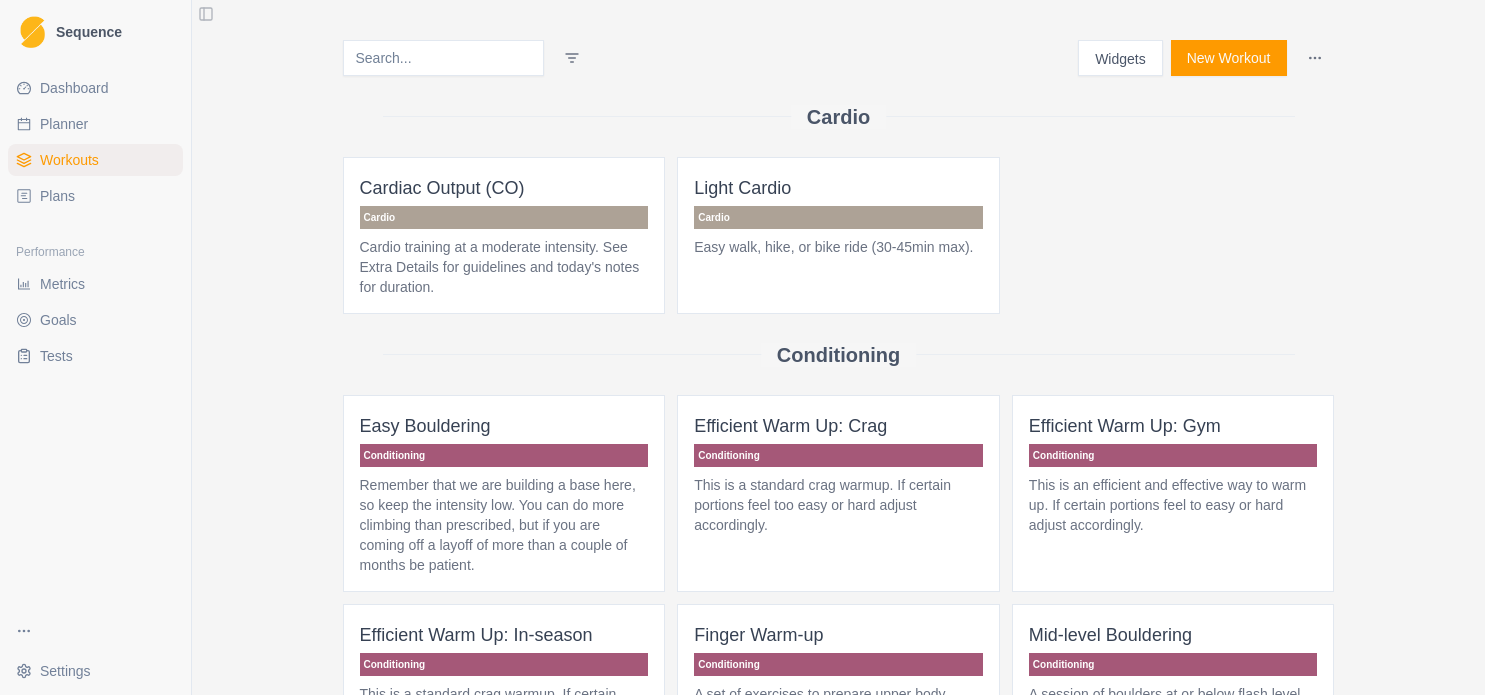 scroll, scrollTop: 0, scrollLeft: 0, axis: both 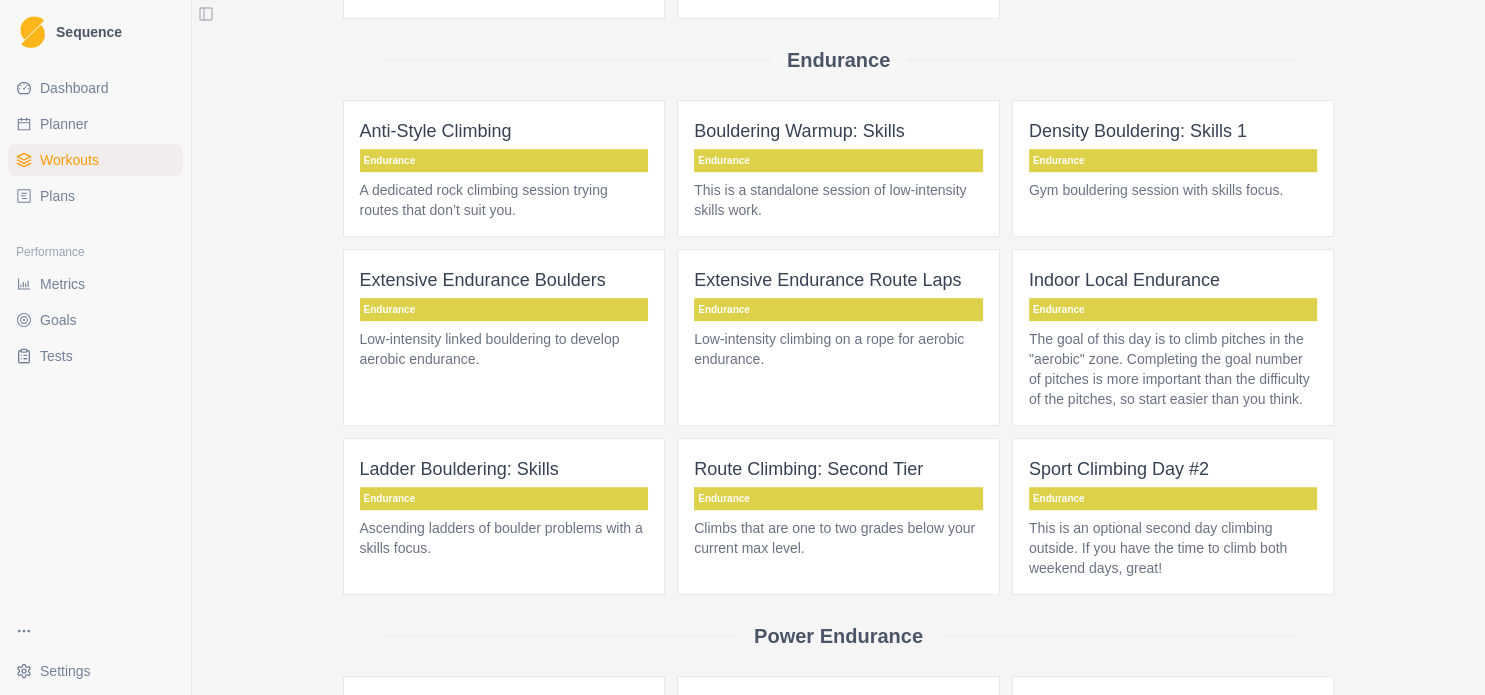 click on "Planner" at bounding box center (64, 124) 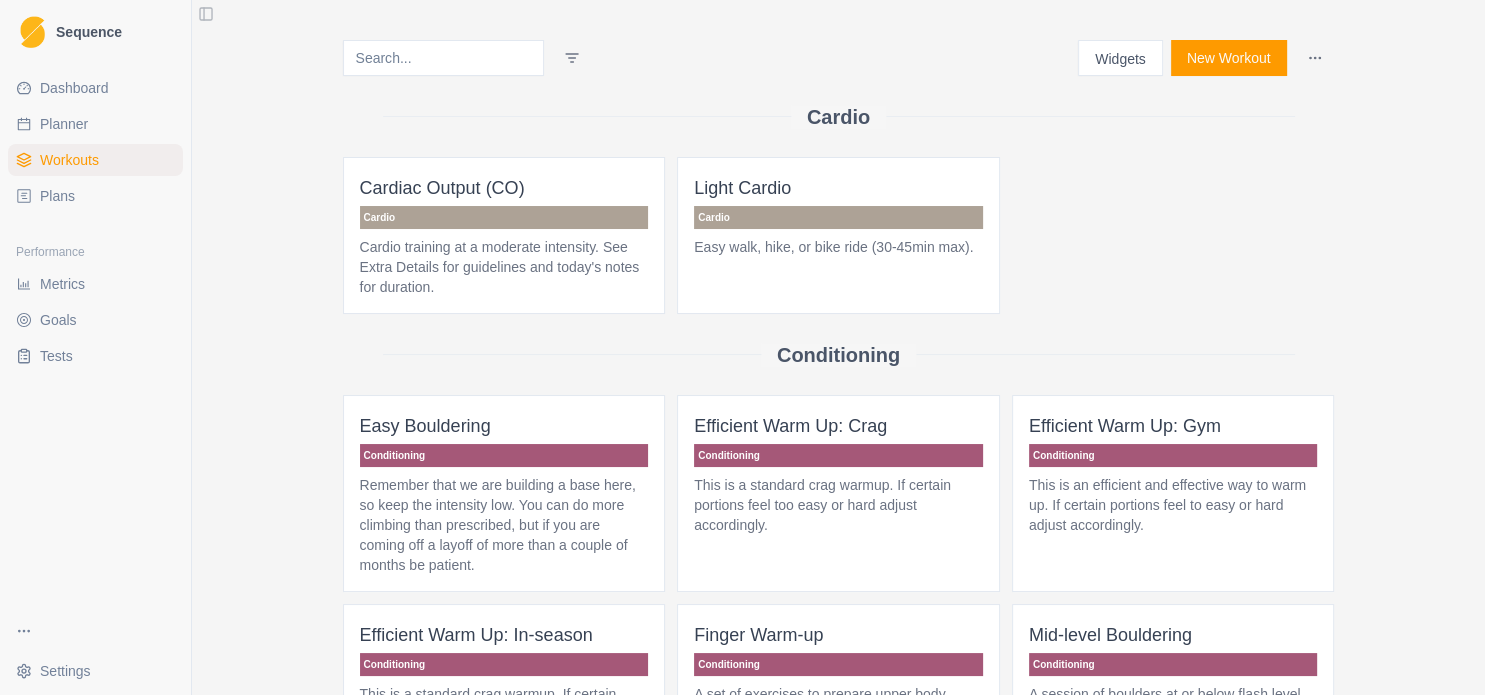 select on "month" 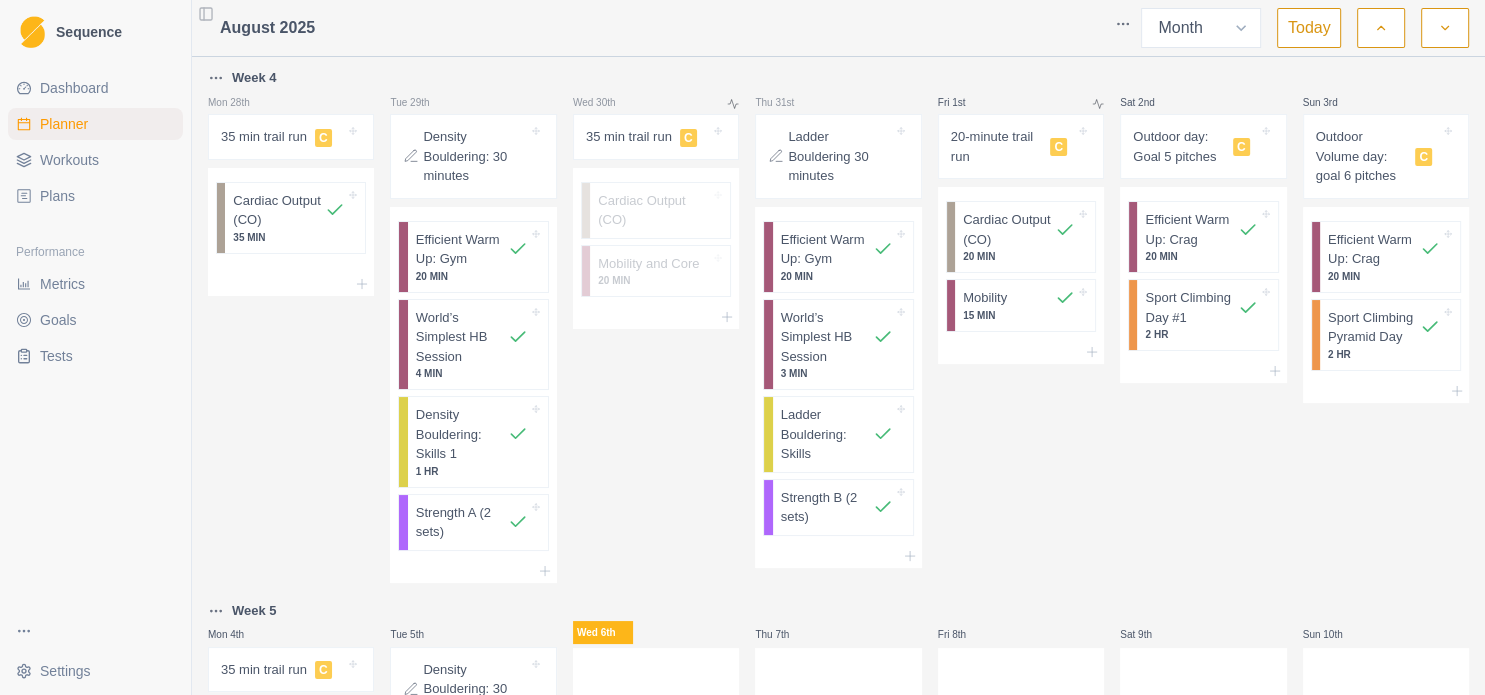 click on "Workouts" at bounding box center (69, 160) 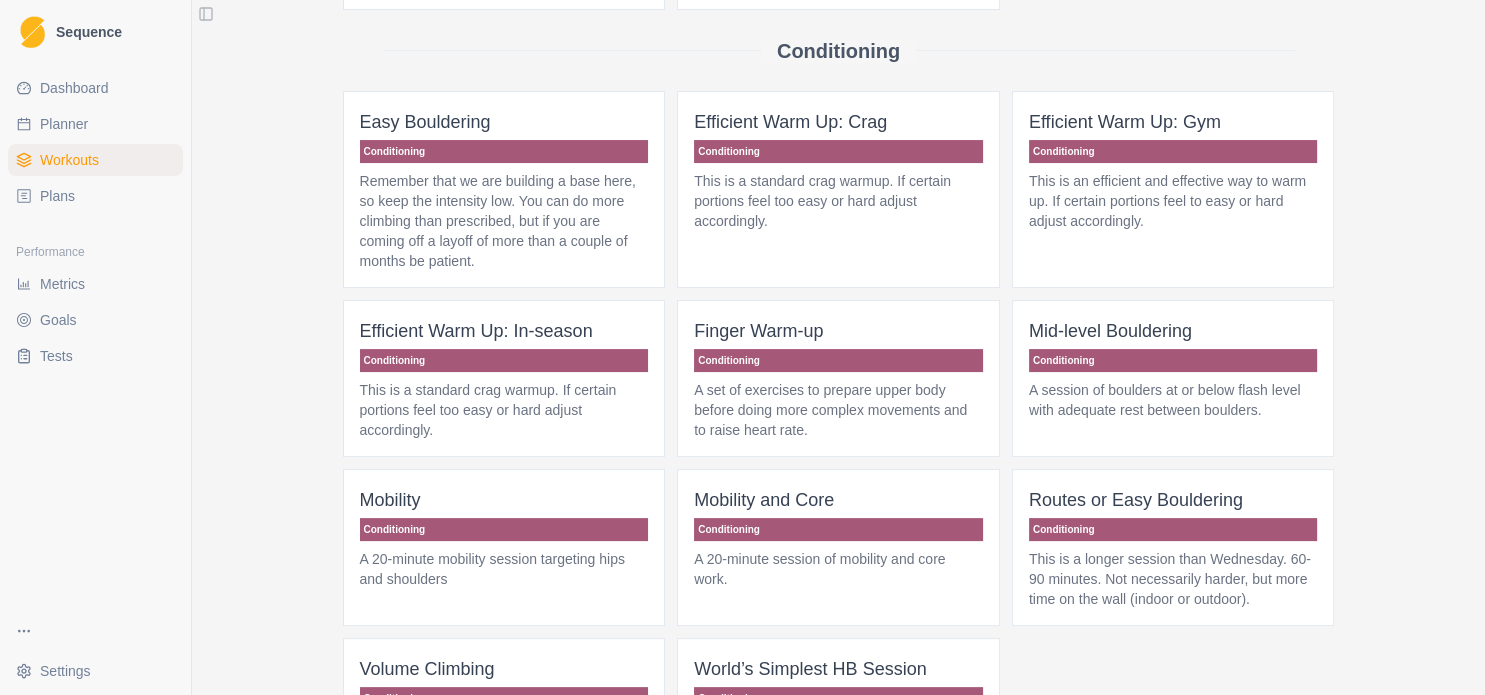 scroll, scrollTop: 216, scrollLeft: 0, axis: vertical 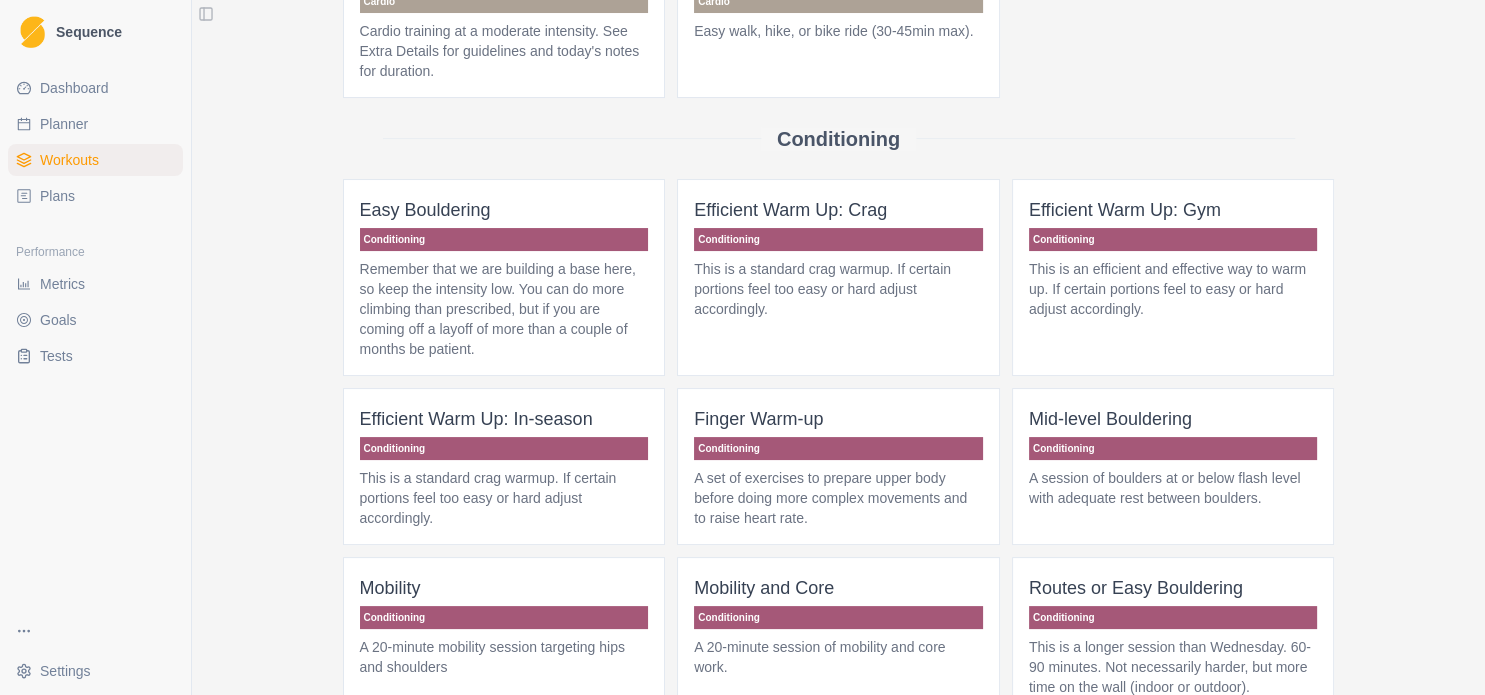 click on "This is a standard crag warmup. If certain portions feel too easy or hard adjust accordingly." at bounding box center (838, 289) 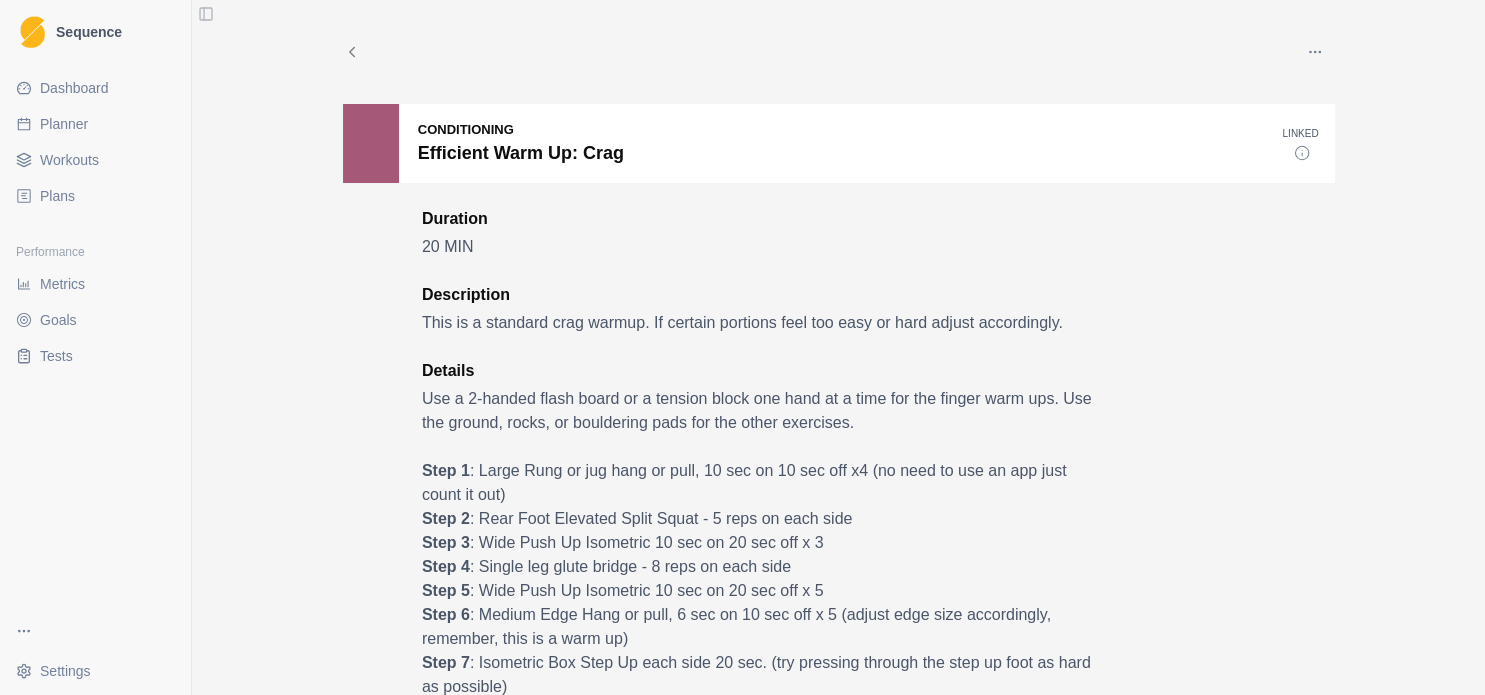scroll, scrollTop: 216, scrollLeft: 0, axis: vertical 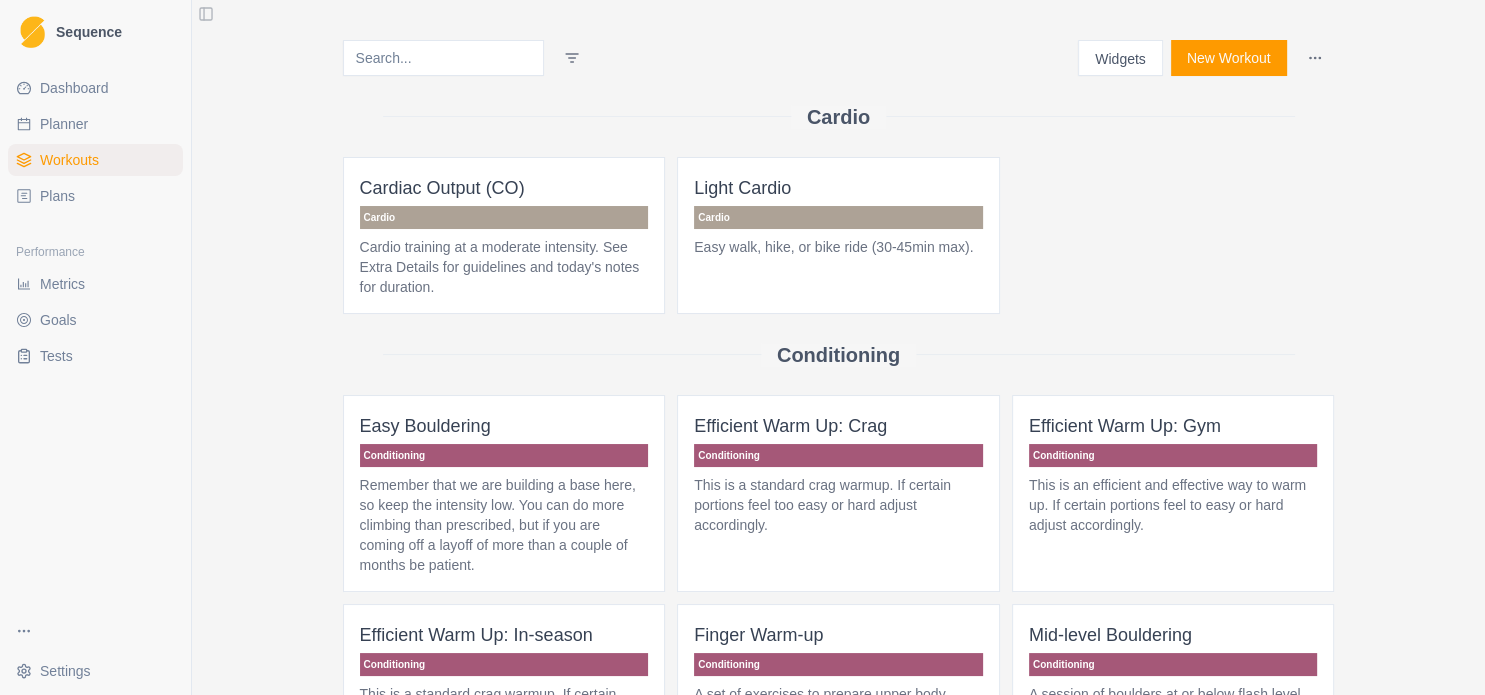 click on "This is an efficient and effective way to warm up. If certain portions feel to easy or hard adjust accordingly." at bounding box center [1173, 505] 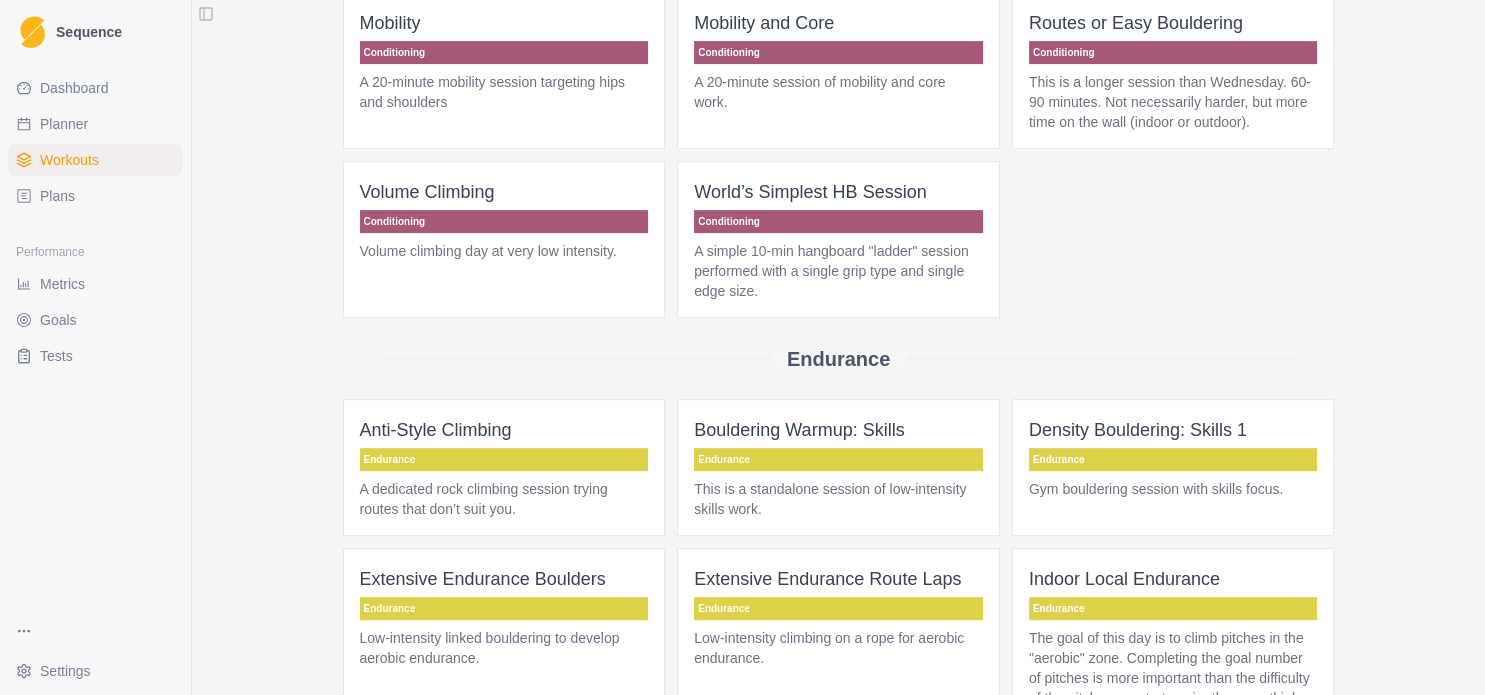 scroll, scrollTop: 864, scrollLeft: 0, axis: vertical 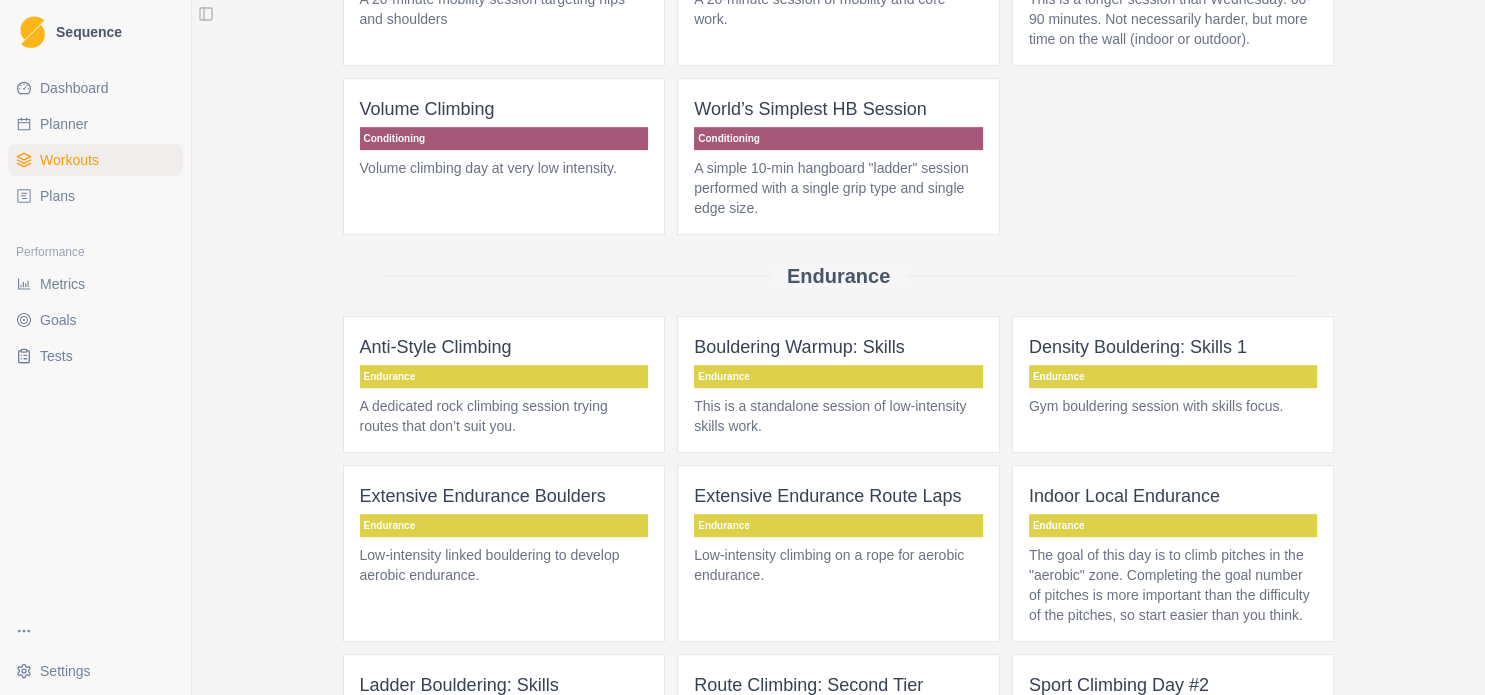 click on "A dedicated rock climbing session trying routes that don’t suit you." at bounding box center (504, 416) 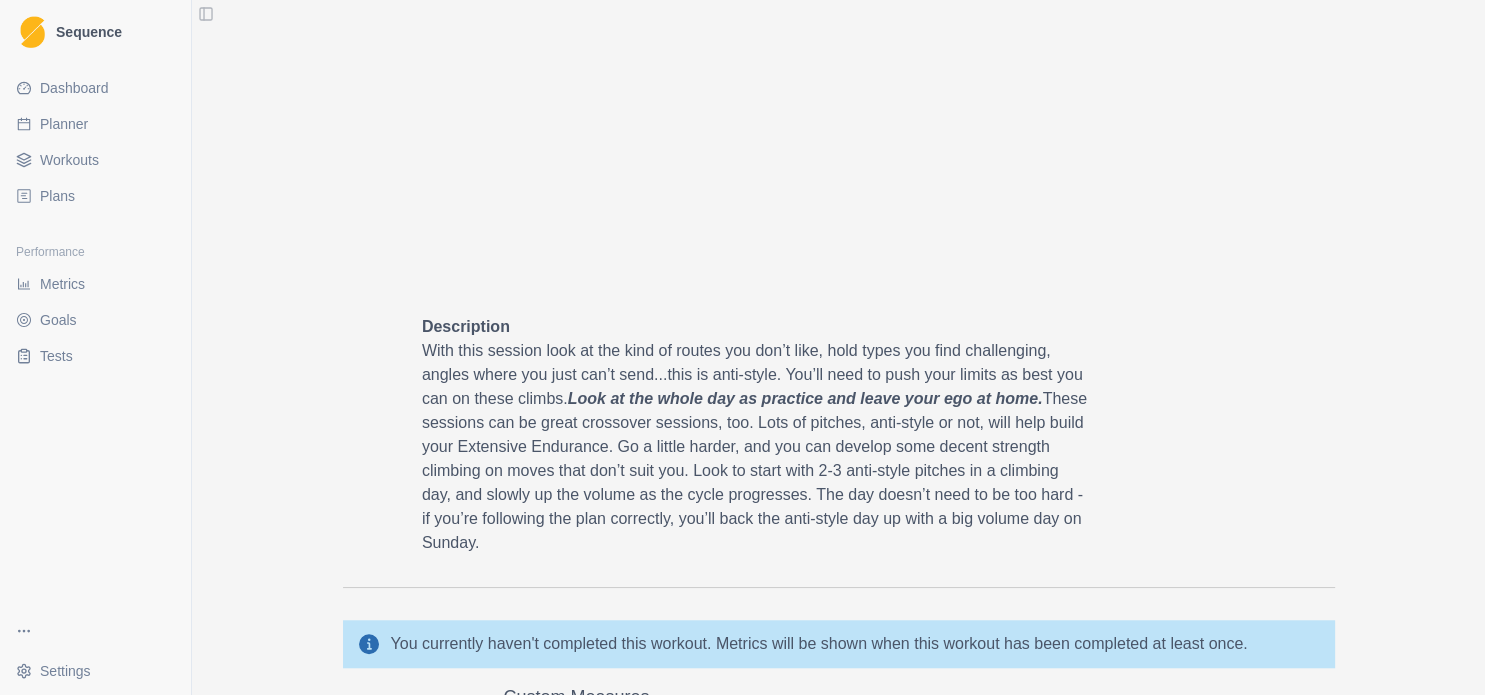 scroll, scrollTop: 1727, scrollLeft: 0, axis: vertical 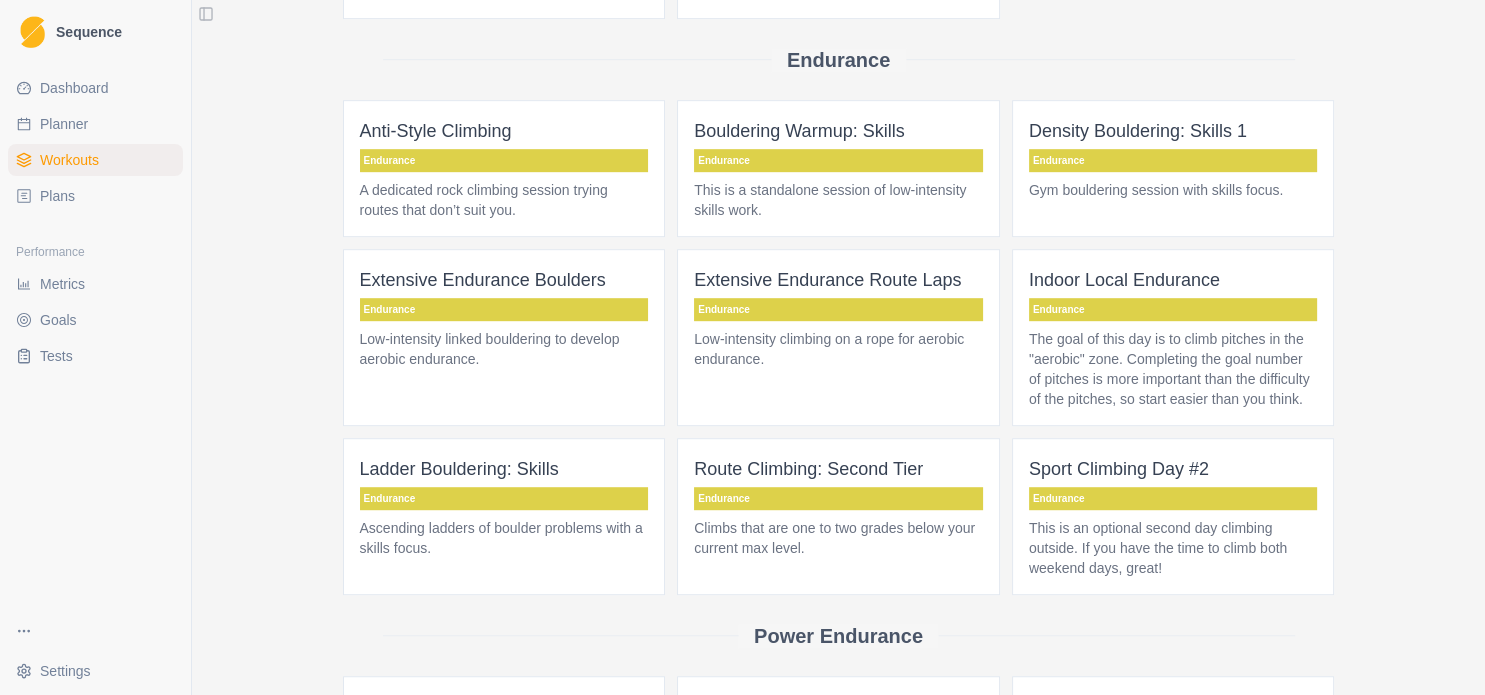 click on "The goal of this day is to climb pitches in the "aerobic" zone. Completing the goal number of pitches is more important than the difficulty of the pitches, so start easier than you think." at bounding box center (1173, 369) 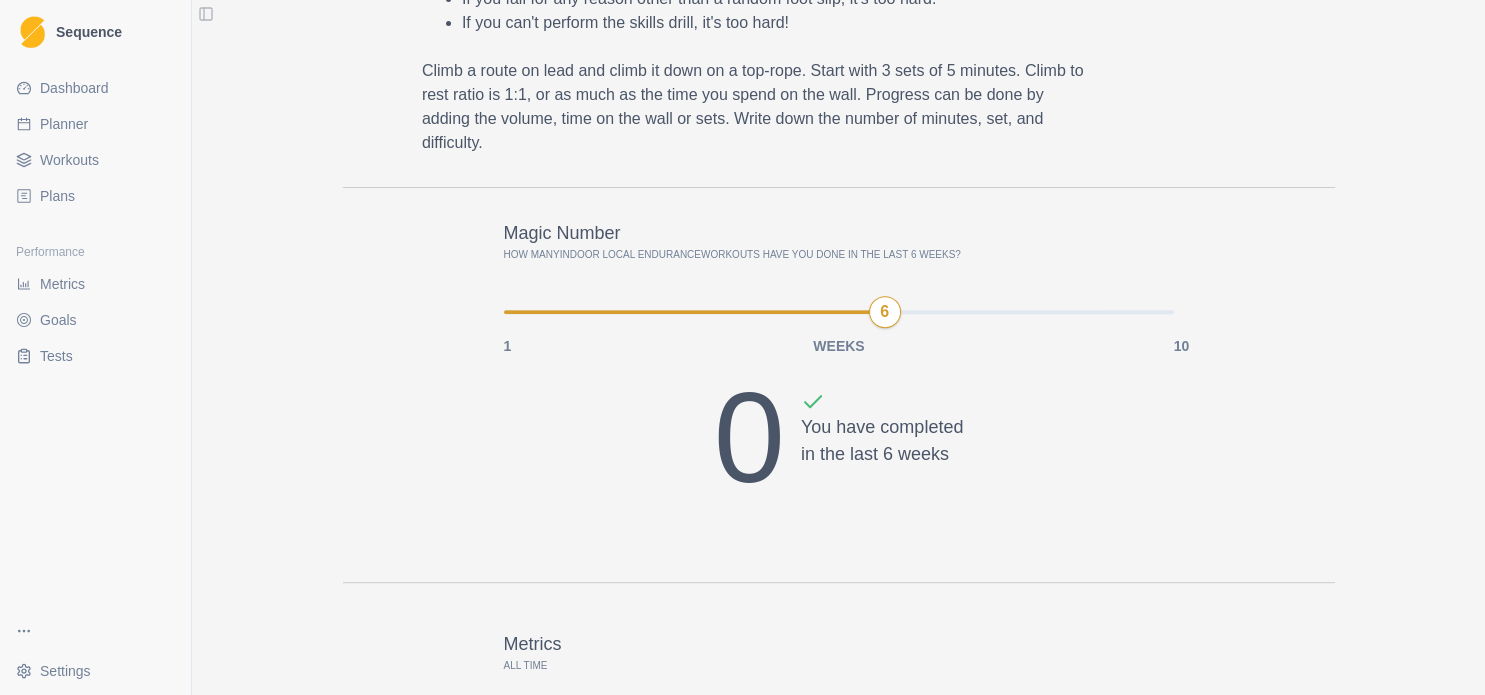 scroll, scrollTop: 864, scrollLeft: 0, axis: vertical 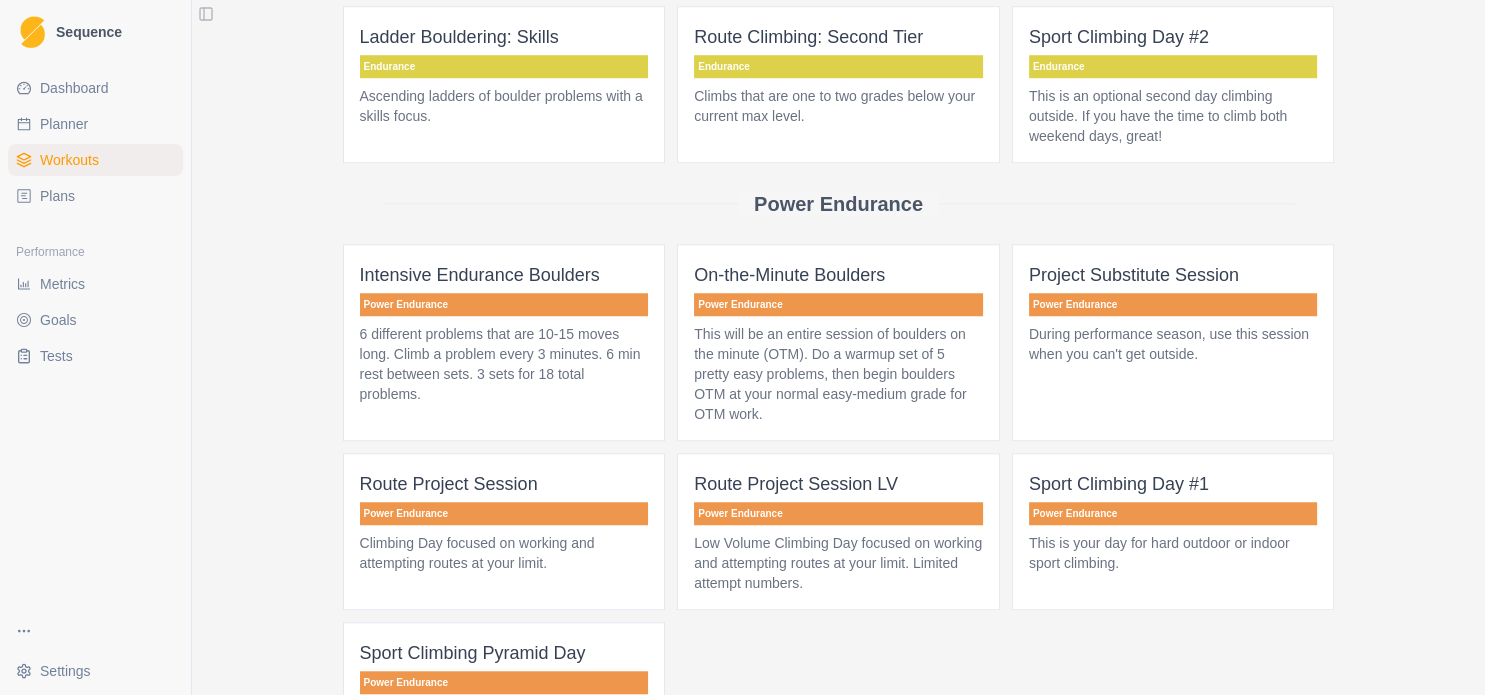 click on "Project Substitute Session Power Endurance During performance season, use this session when you can't get outside." at bounding box center [1173, 342] 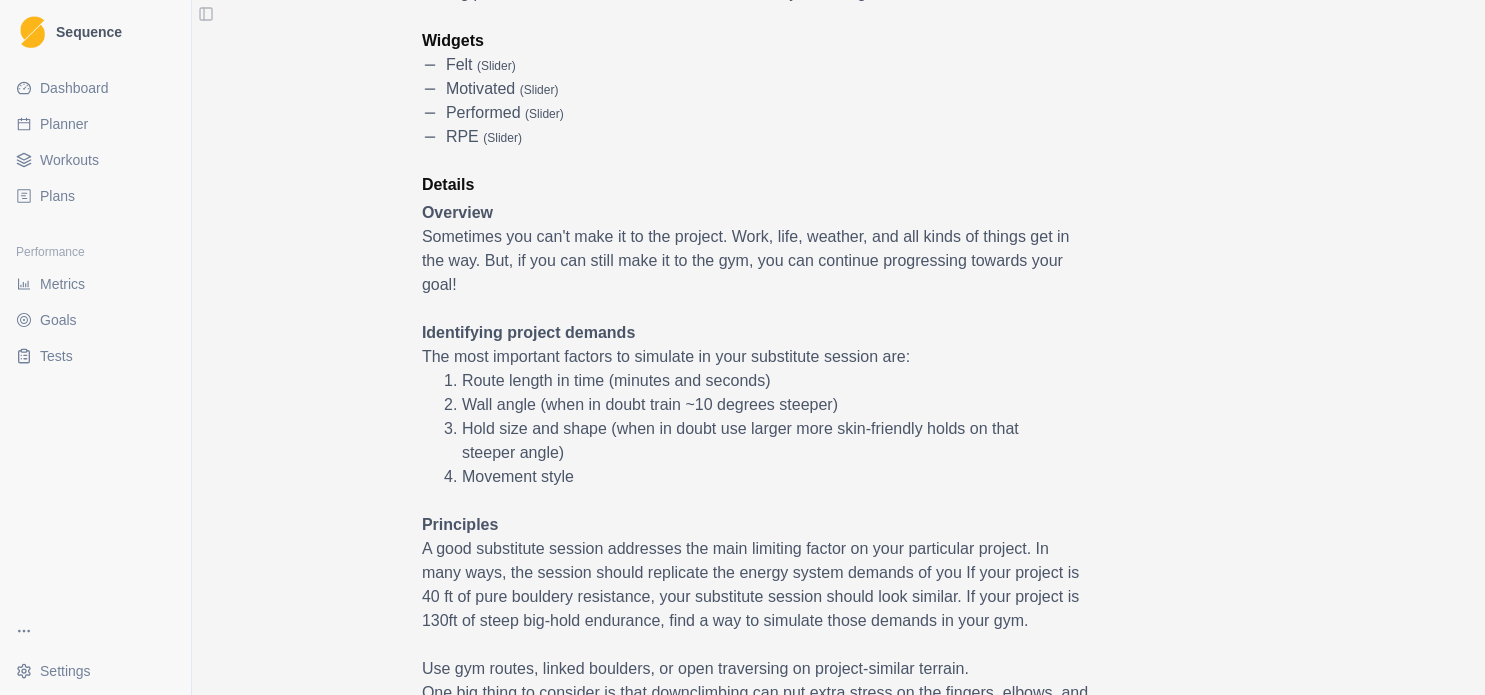 scroll, scrollTop: 432, scrollLeft: 0, axis: vertical 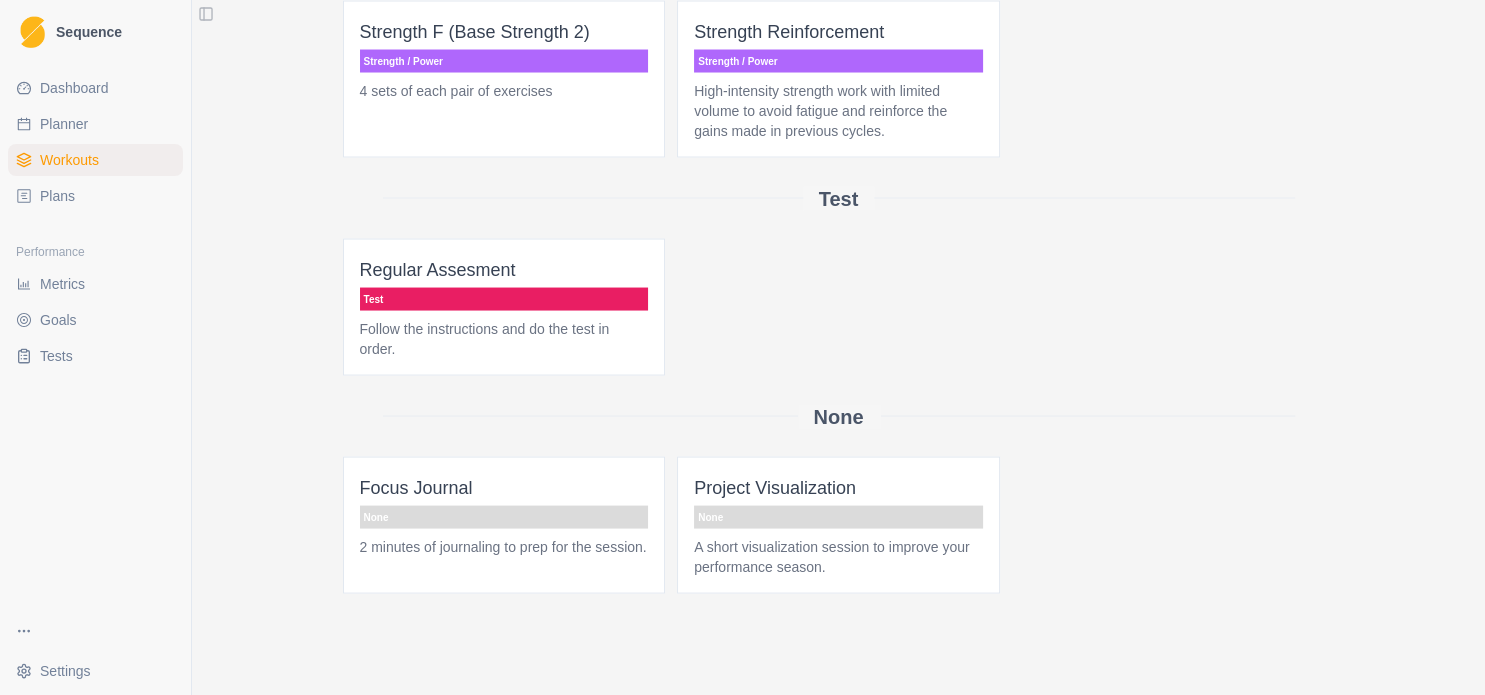click on "Project Visualization None A short visualization session to improve your performance season." at bounding box center [838, 525] 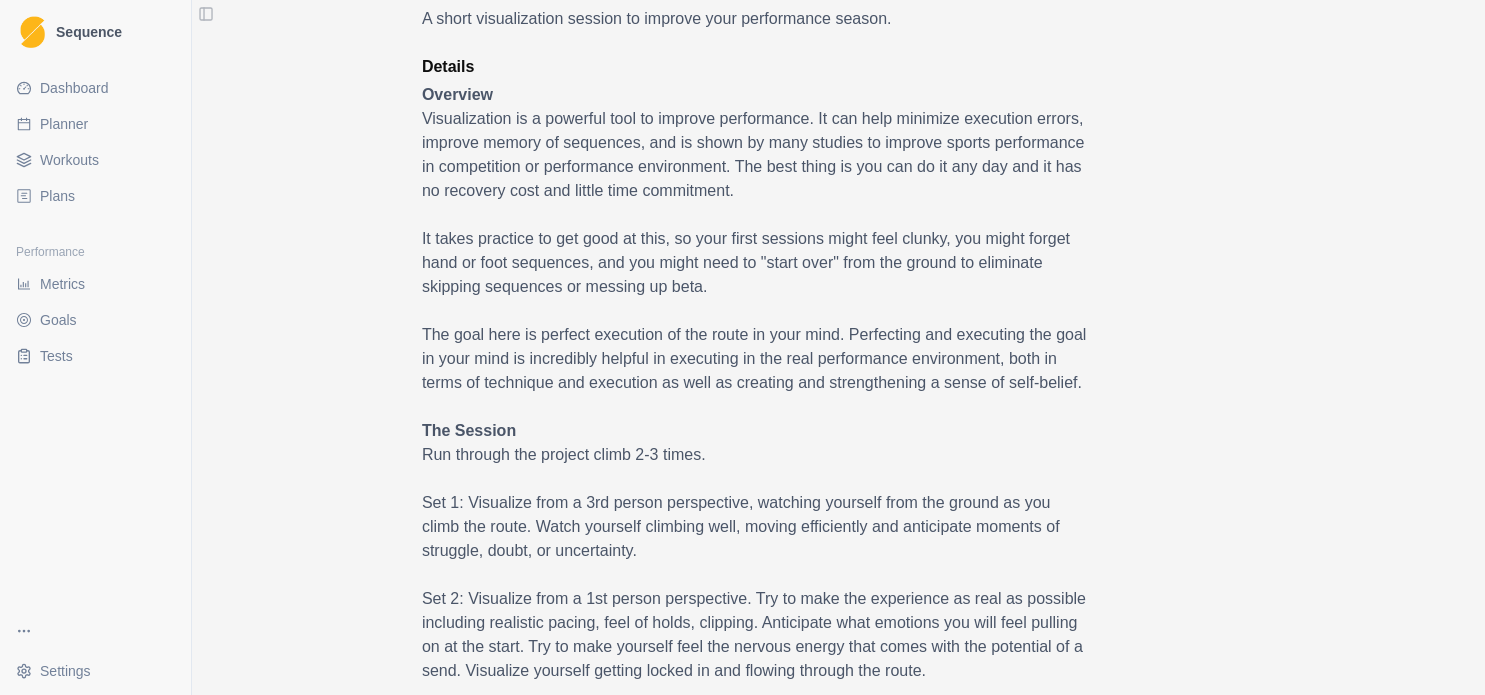 scroll, scrollTop: 432, scrollLeft: 0, axis: vertical 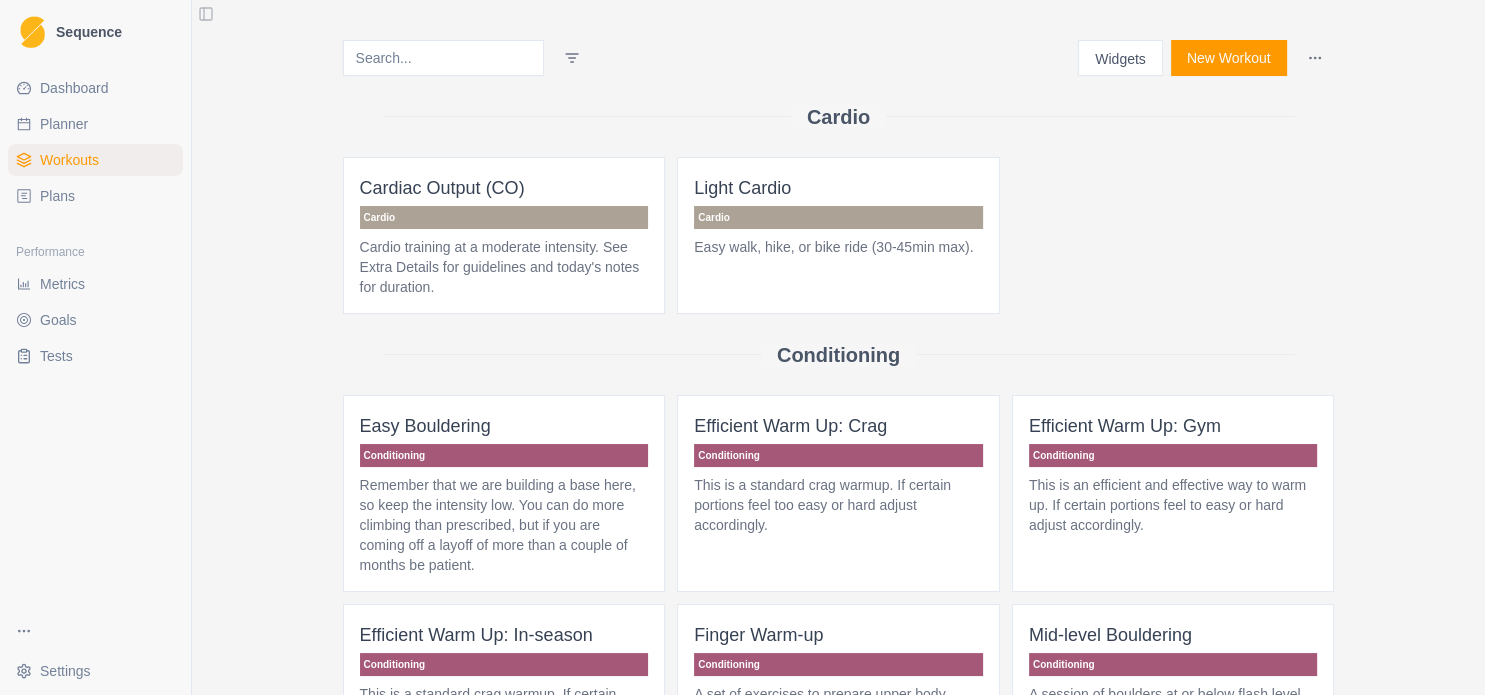 click on "Planner" at bounding box center (64, 124) 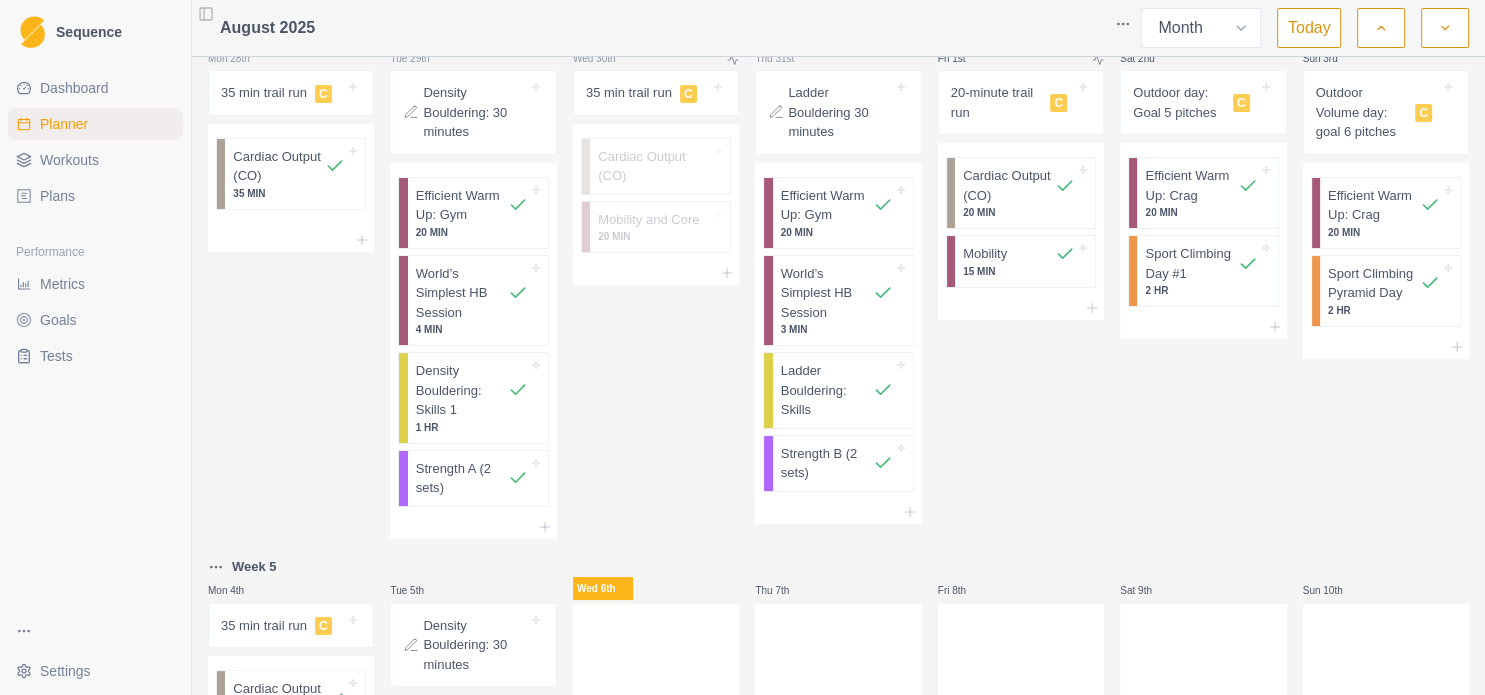 scroll, scrollTop: 0, scrollLeft: 0, axis: both 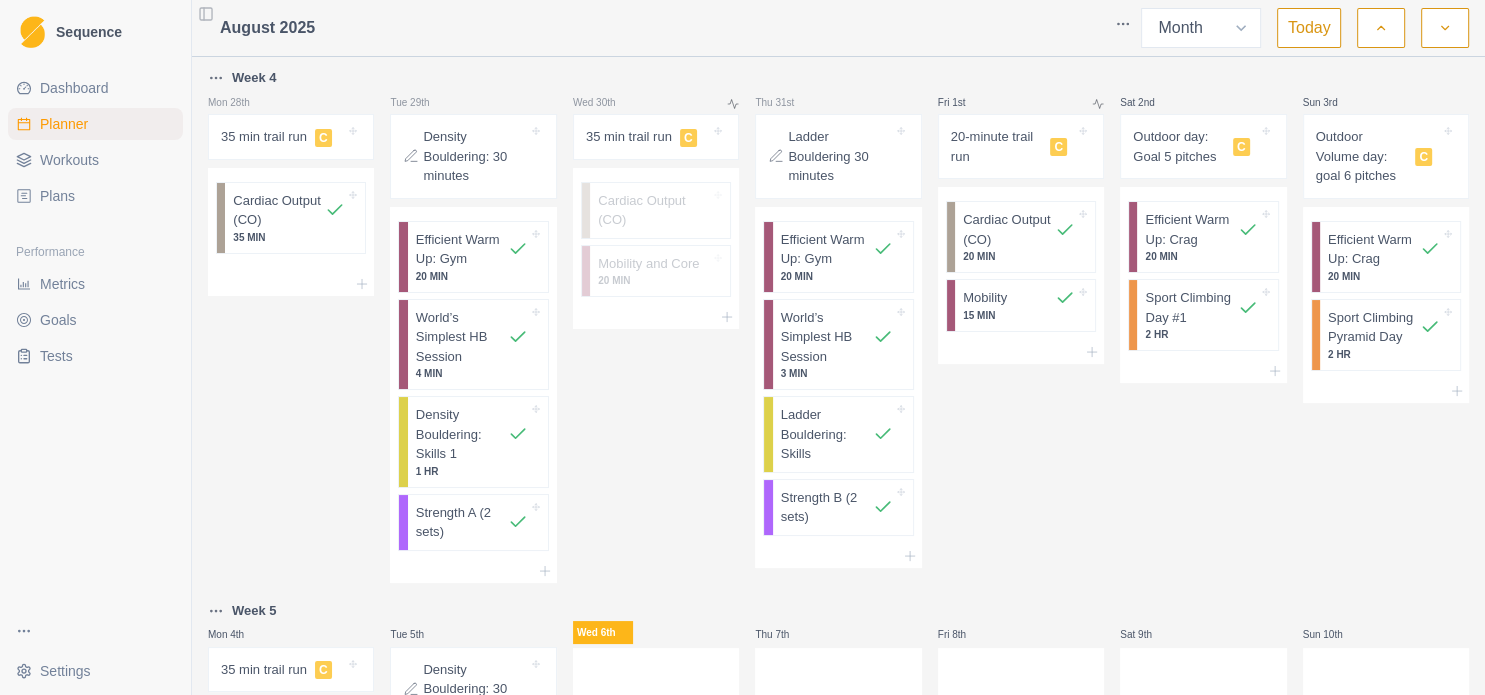 click at bounding box center [1381, 28] 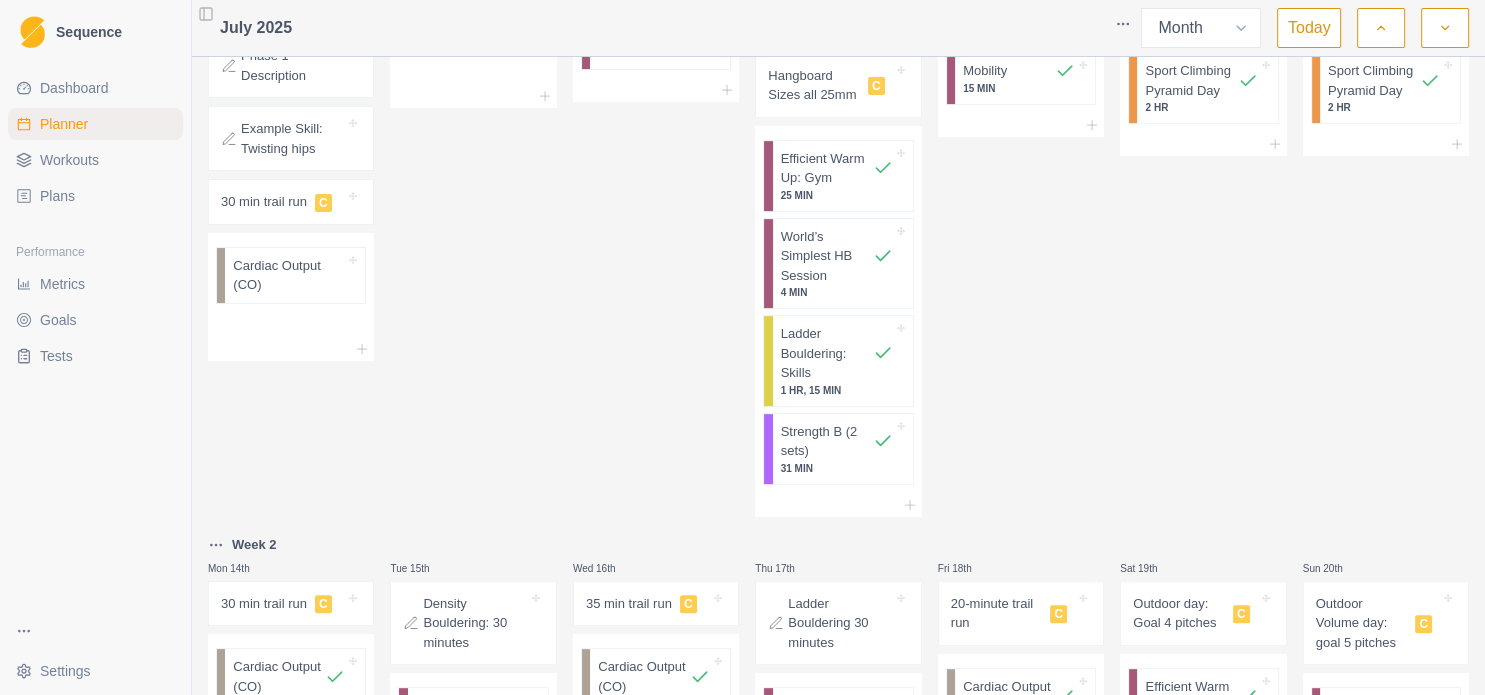 scroll, scrollTop: 864, scrollLeft: 0, axis: vertical 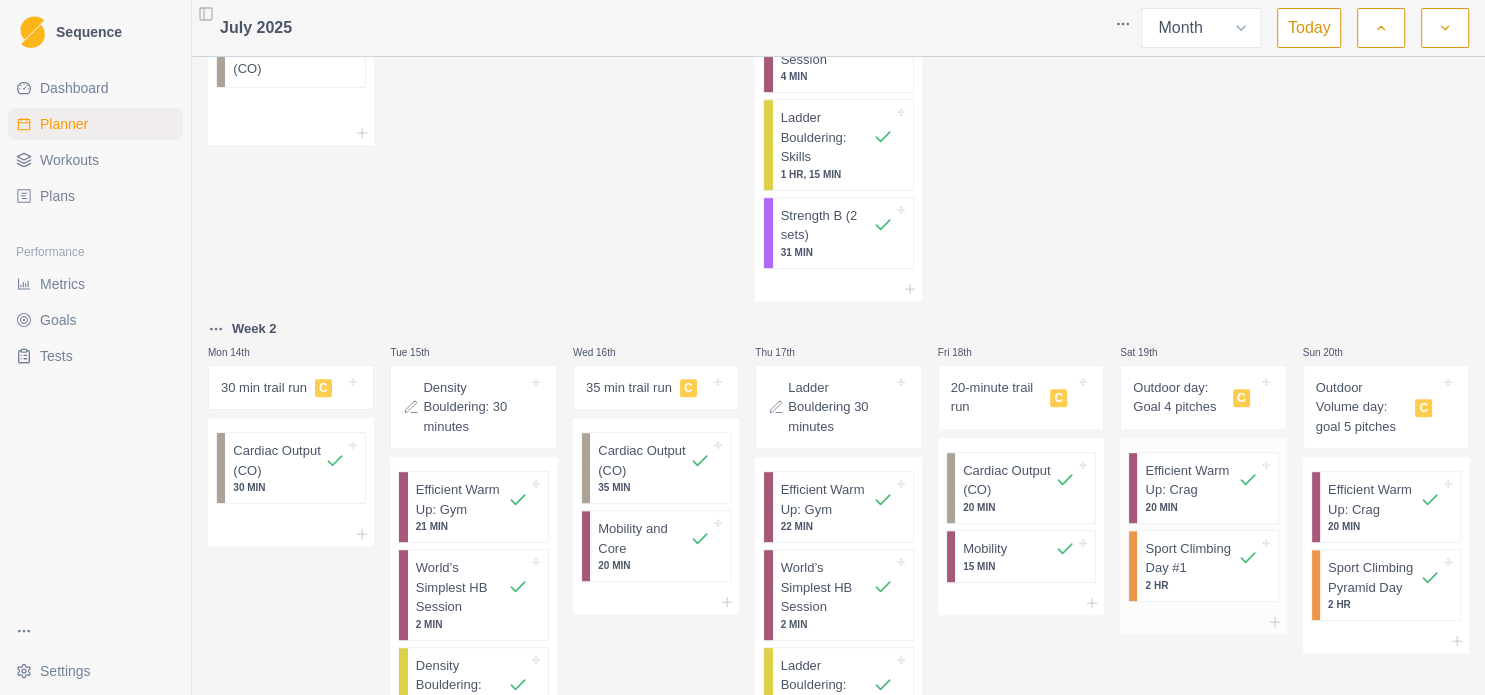 click on "Sport Climbing Day #1" at bounding box center [1191, 558] 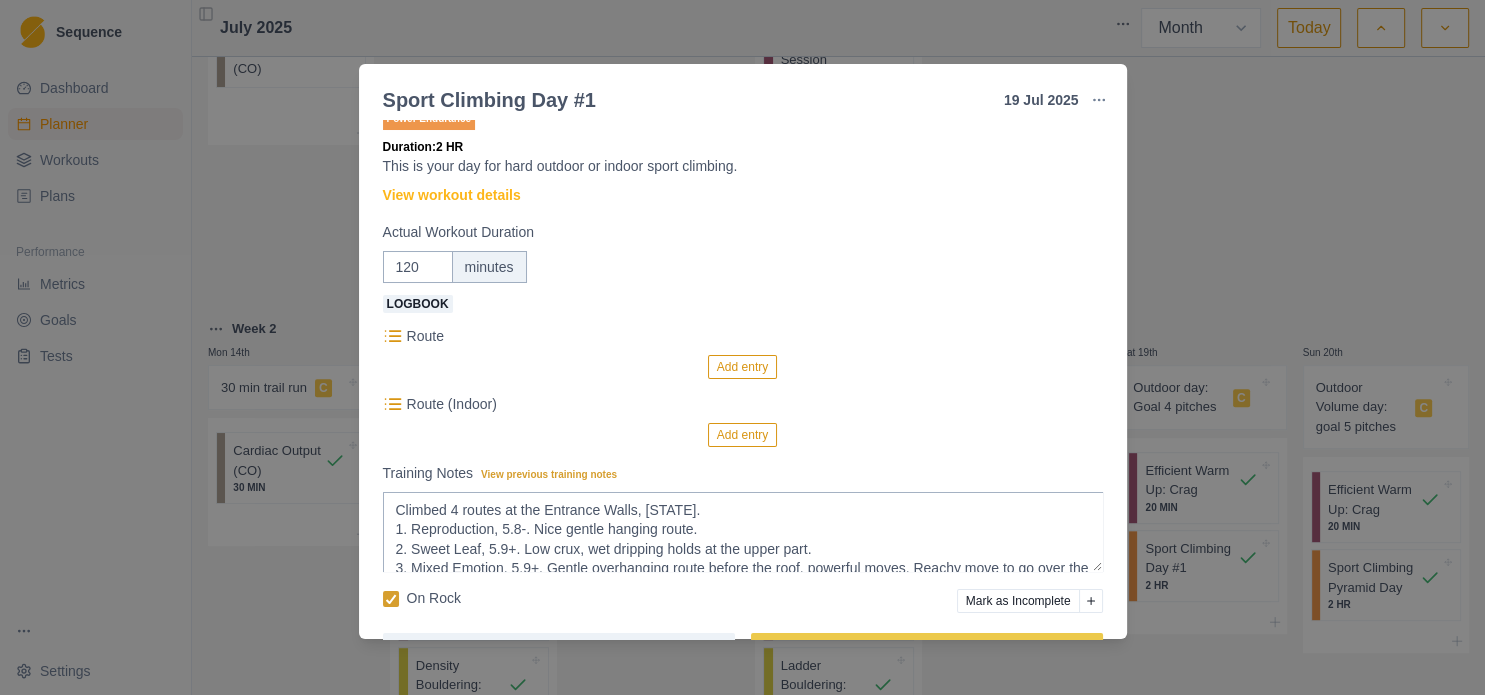 scroll, scrollTop: 28, scrollLeft: 0, axis: vertical 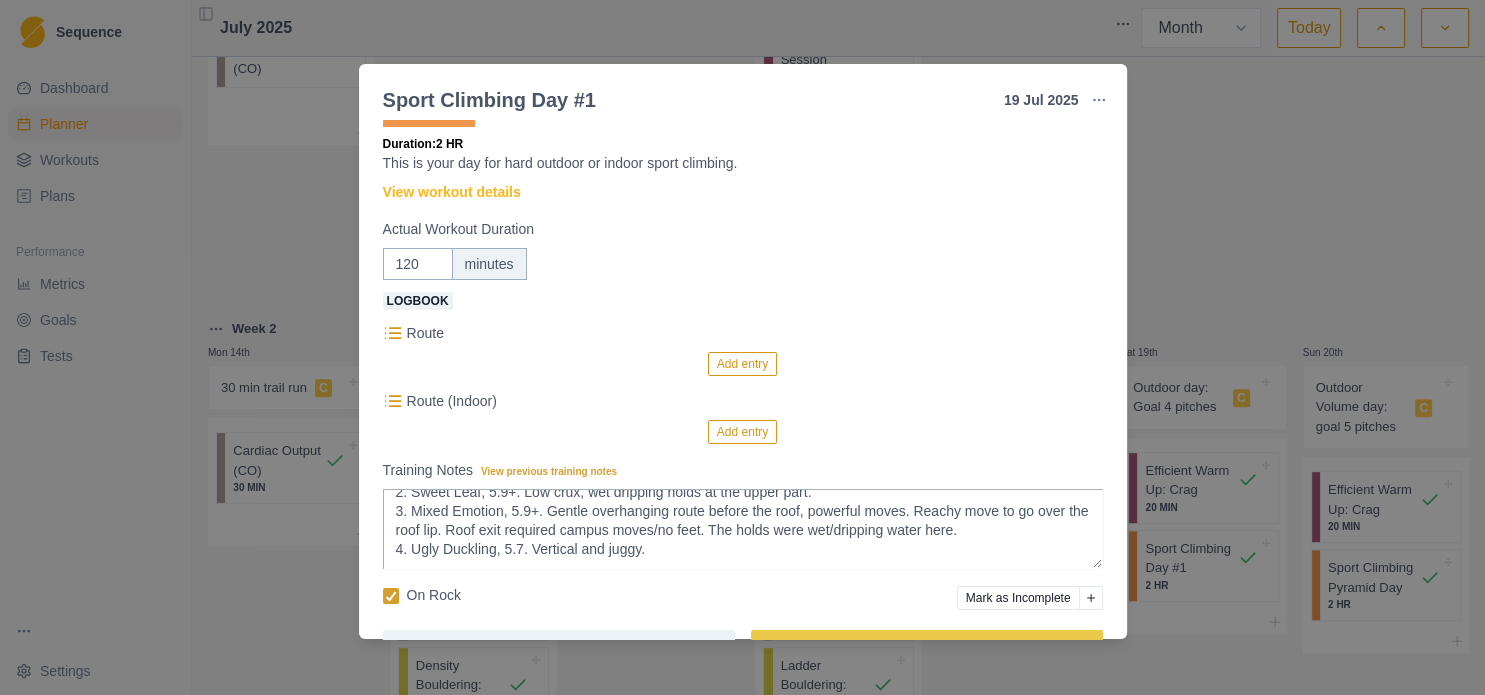 click on "Sport Climbing Day #1 [DATE] Link To Goal View Workout Metrics Edit Original Workout Reschedule Workout Remove From Schedule Power Endurance Duration:  2 HR This is your day for hard outdoor or indoor sport climbing. View workout details Actual Workout Duration 120 minutes Logbook Route Add entry Route (Indoor) Add entry Training Notes View previous training notes Climbed 4 routes at the Entrance Walls, [STATE].
1. Reproduction, 5.8-. Nice gentle hanging route.
2. Sweet Leaf, 5.9+. Low crux, wet dripping holds at the upper part.
3. Mixed Emotion, 5.9+. Gentle overhanging route before the roof, powerful moves. Reachy move to go over the roof lip. Roof exit required campus moves/no feet. The holds were wet/dripping water here.
4. Ugly Duckling, 5.7. Vertical and juggy.
On Rock Mark as Incomplete Reschedule Update" at bounding box center [742, 347] 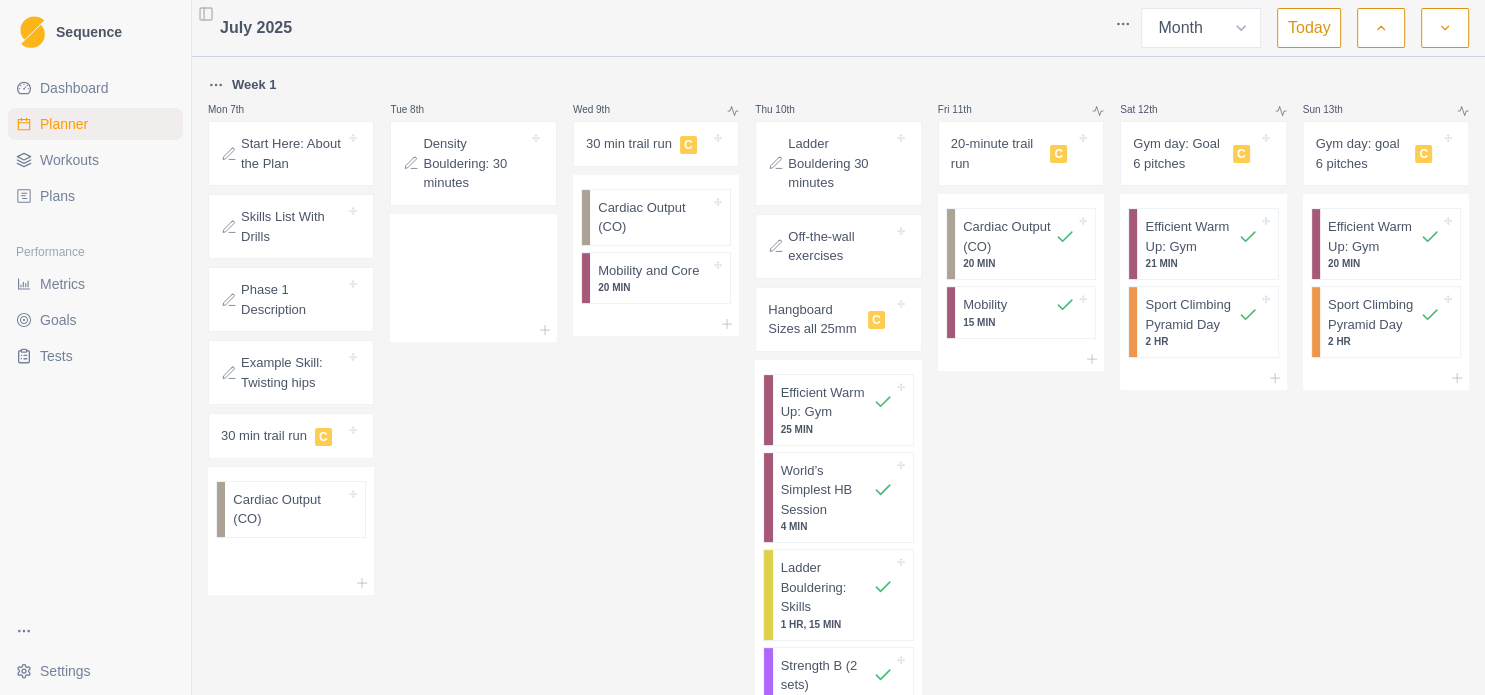 scroll, scrollTop: 0, scrollLeft: 0, axis: both 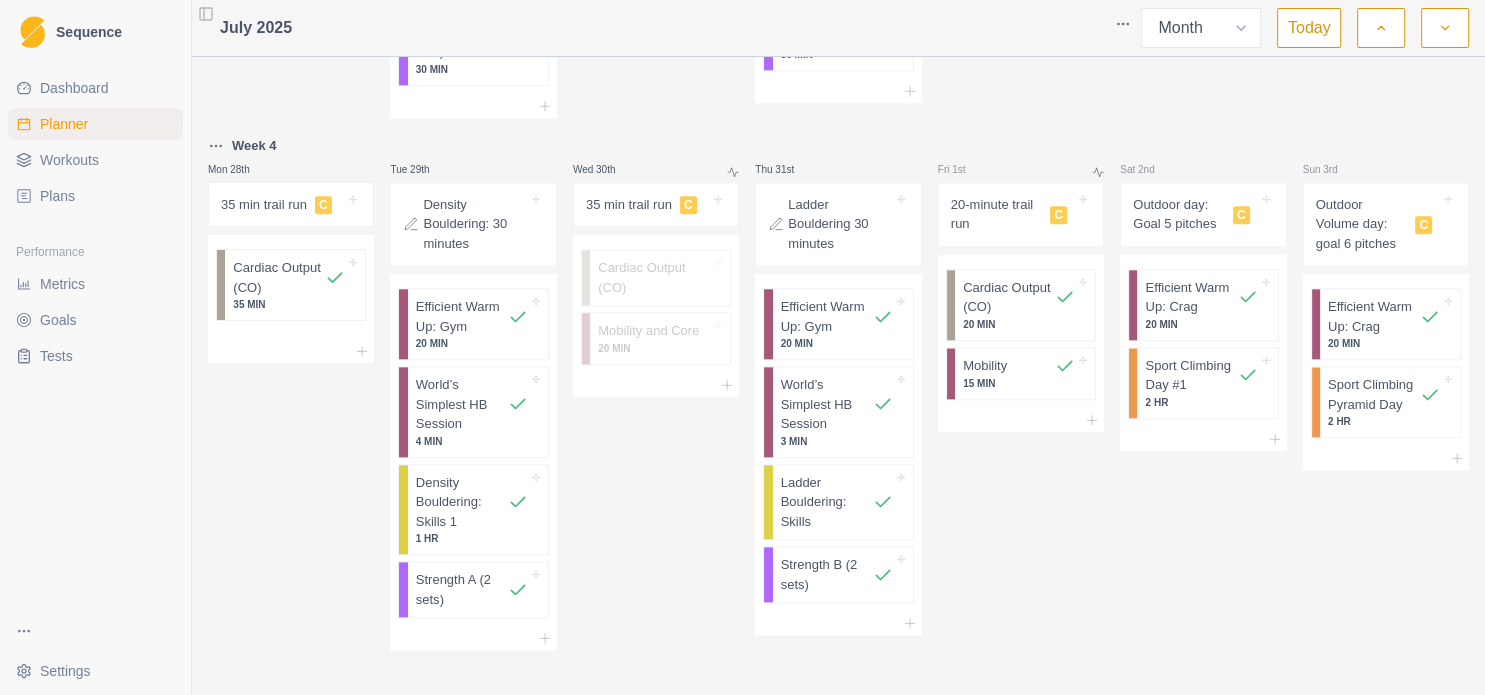 click 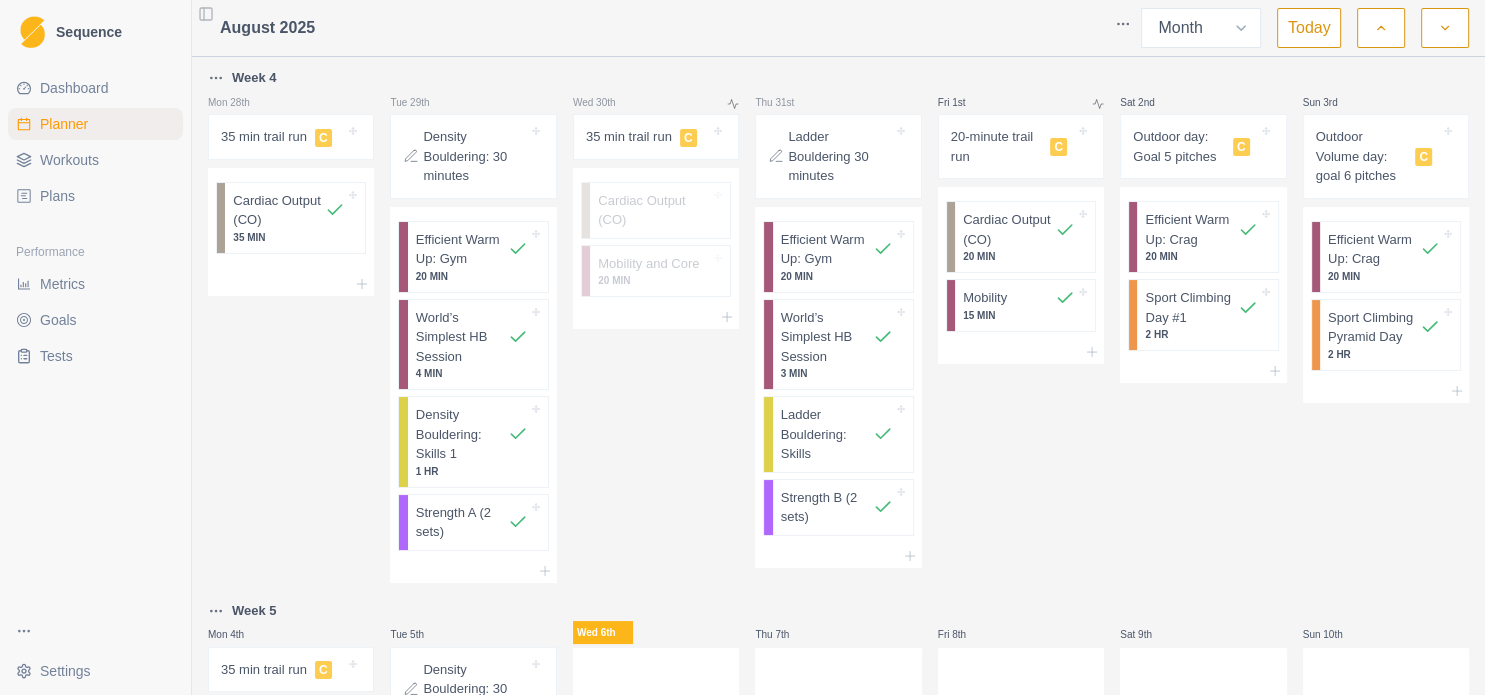 scroll, scrollTop: 216, scrollLeft: 0, axis: vertical 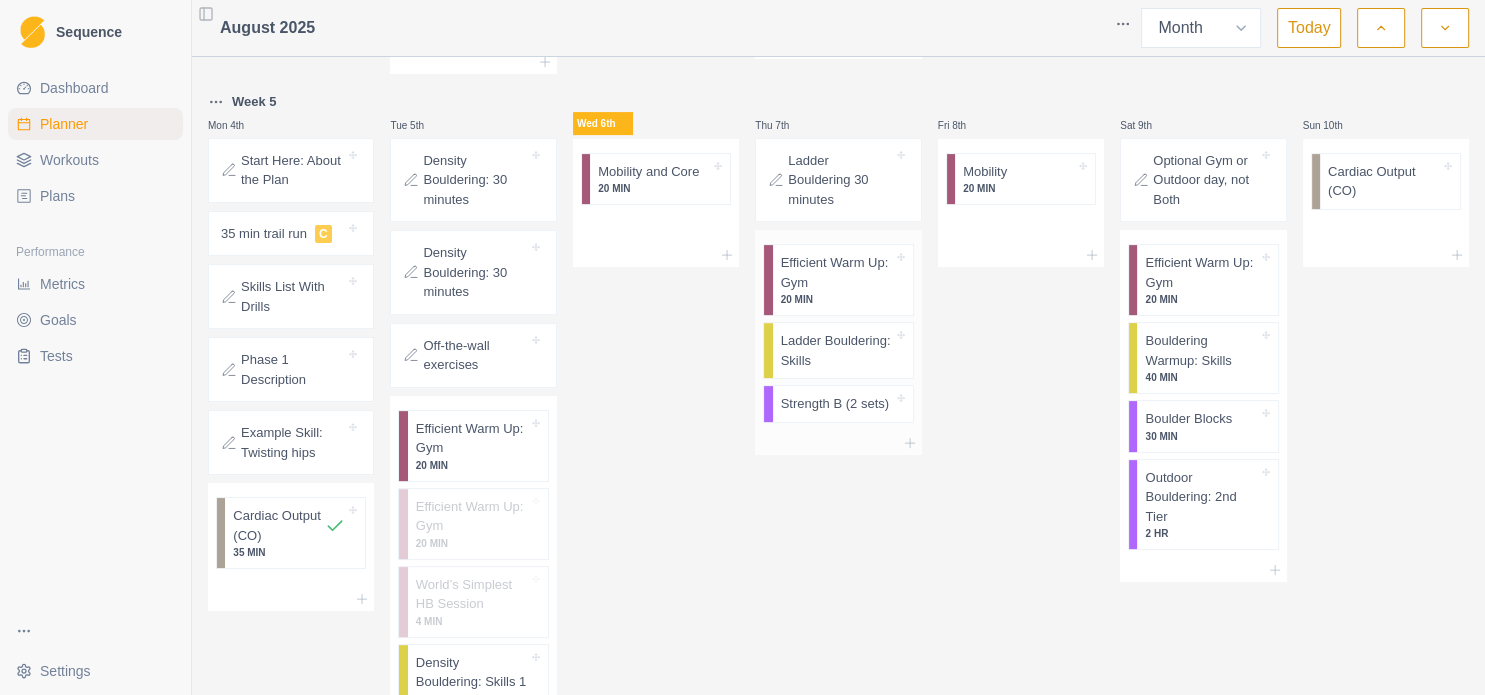 click on "Ladder Bouldering: Skills" at bounding box center (837, 350) 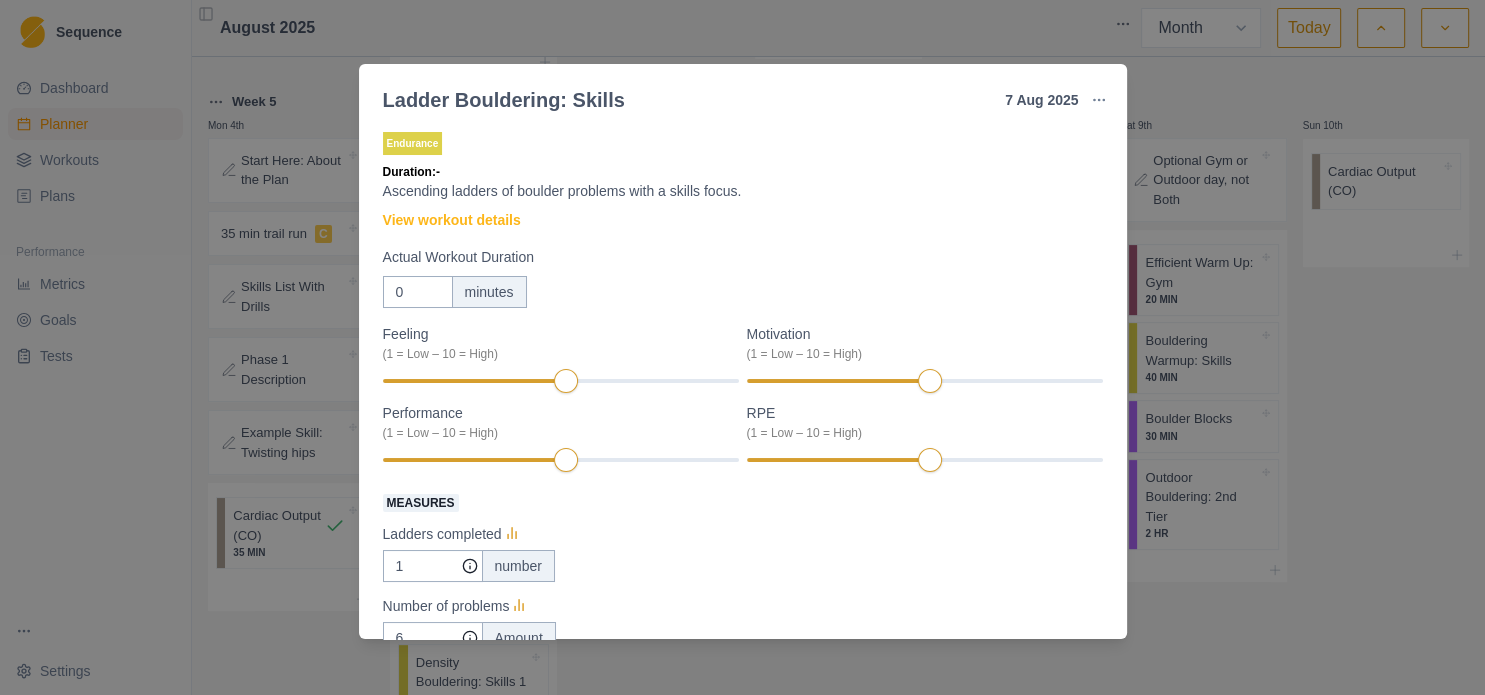 click on "Ladder Bouldering: Skills [DATE] Link To Goal View Workout Metrics Edit Original Workout Reschedule Workout Remove From Schedule Endurance Duration:  - Ascending ladders of boulder problems with a skills focus. View workout details Actual Workout Duration 0 minutes Feeling (1 = Low – 10 = High) Motivation (1 = Low – 10 = High) Performance (1 = Low – 10 = High) RPE (1 = Low – 10 = High) Measures Ladders completed 1 number Number of problems 6 Amount Training Notes View previous training notes Mark as Incomplete Complete Workout" at bounding box center (742, 347) 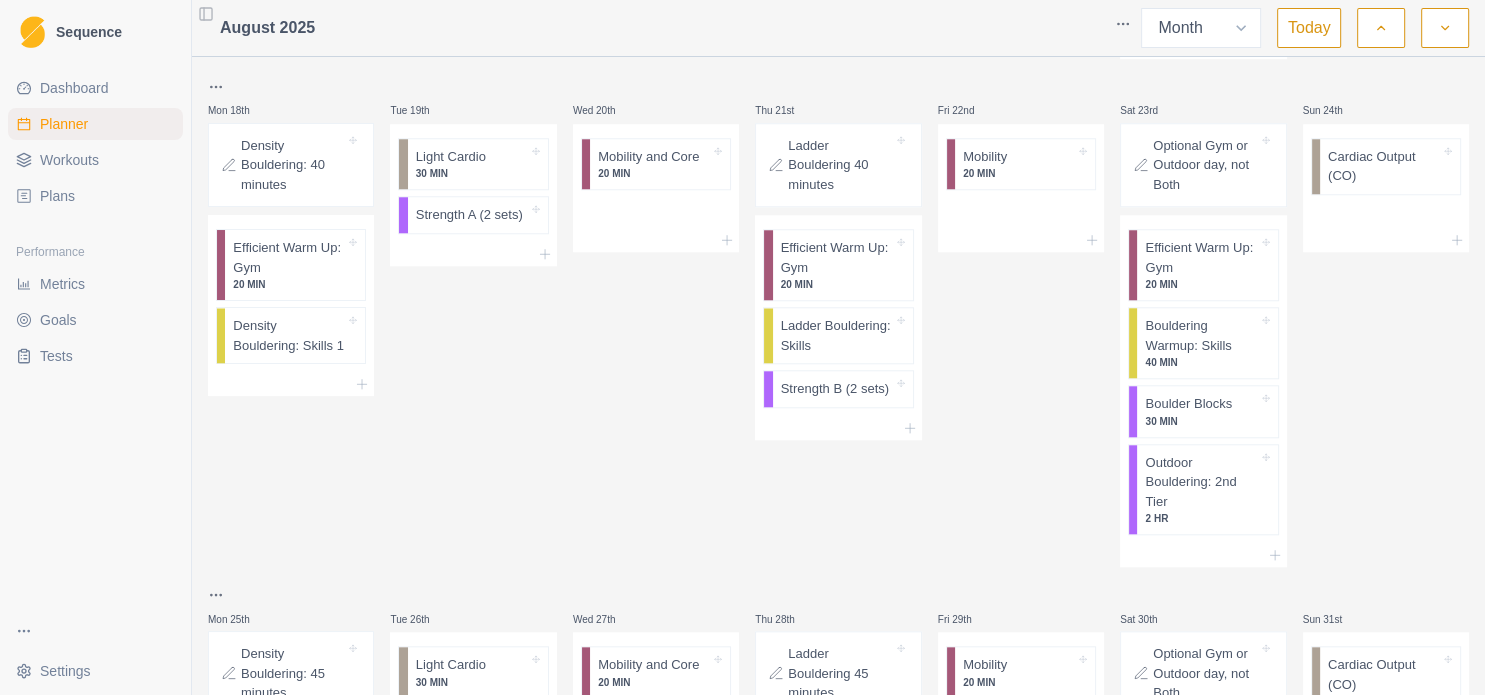 scroll, scrollTop: 1805, scrollLeft: 0, axis: vertical 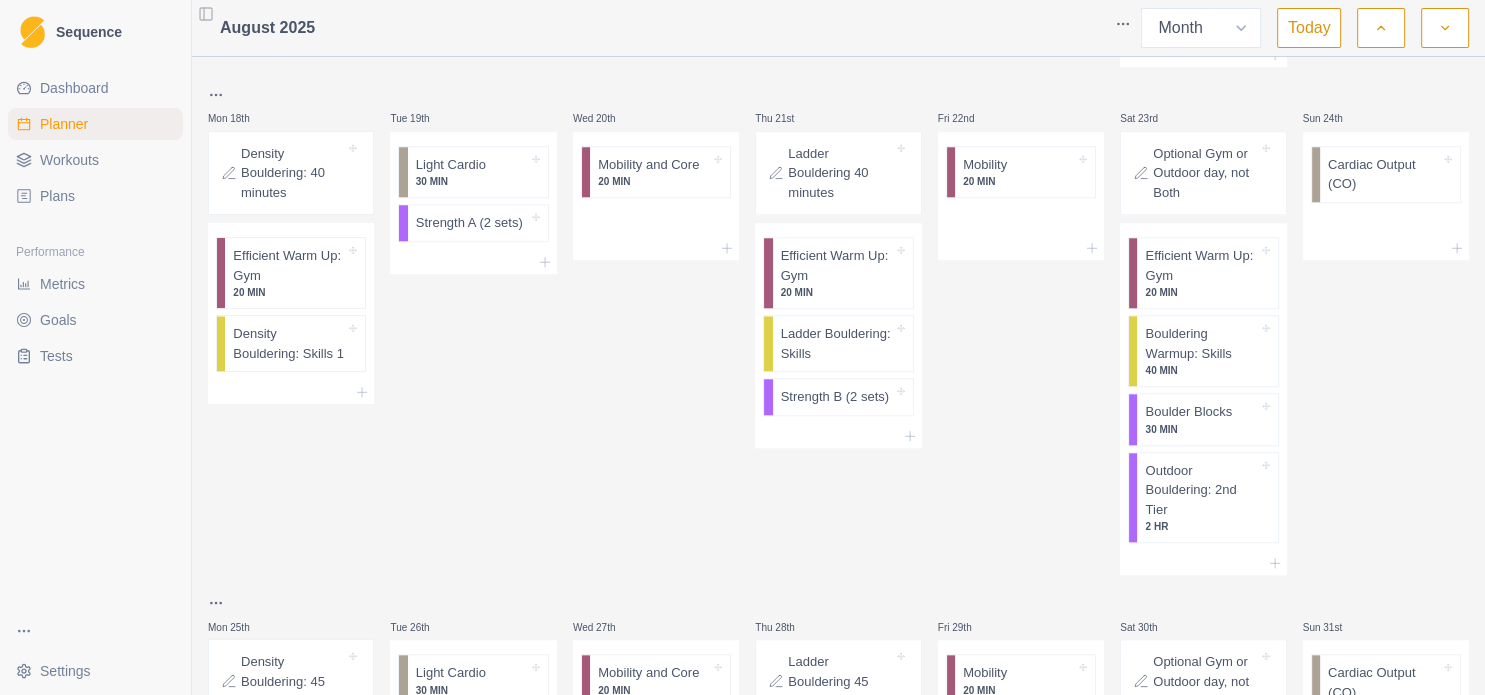 click on "Fri [DAY] Mobility 20 MIN" at bounding box center [1021, 329] 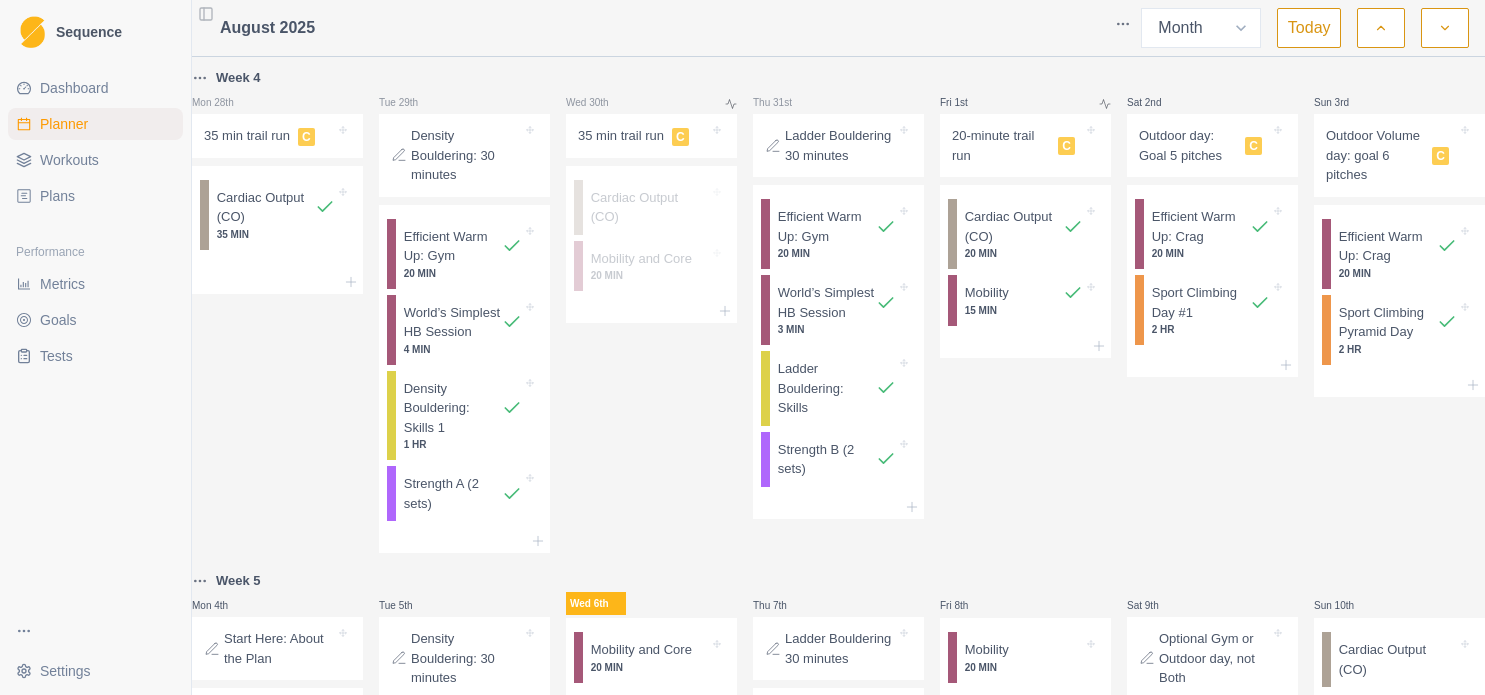 select on "month" 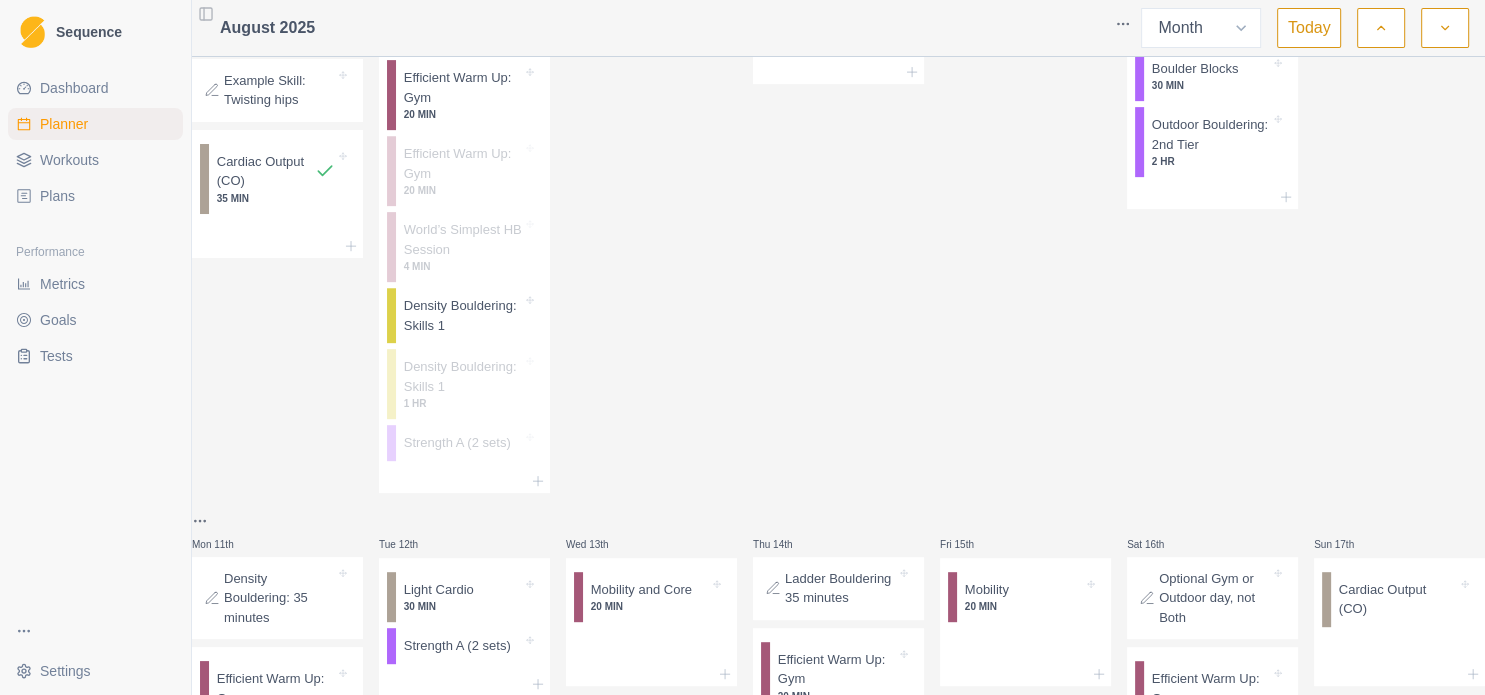 scroll, scrollTop: 725, scrollLeft: 0, axis: vertical 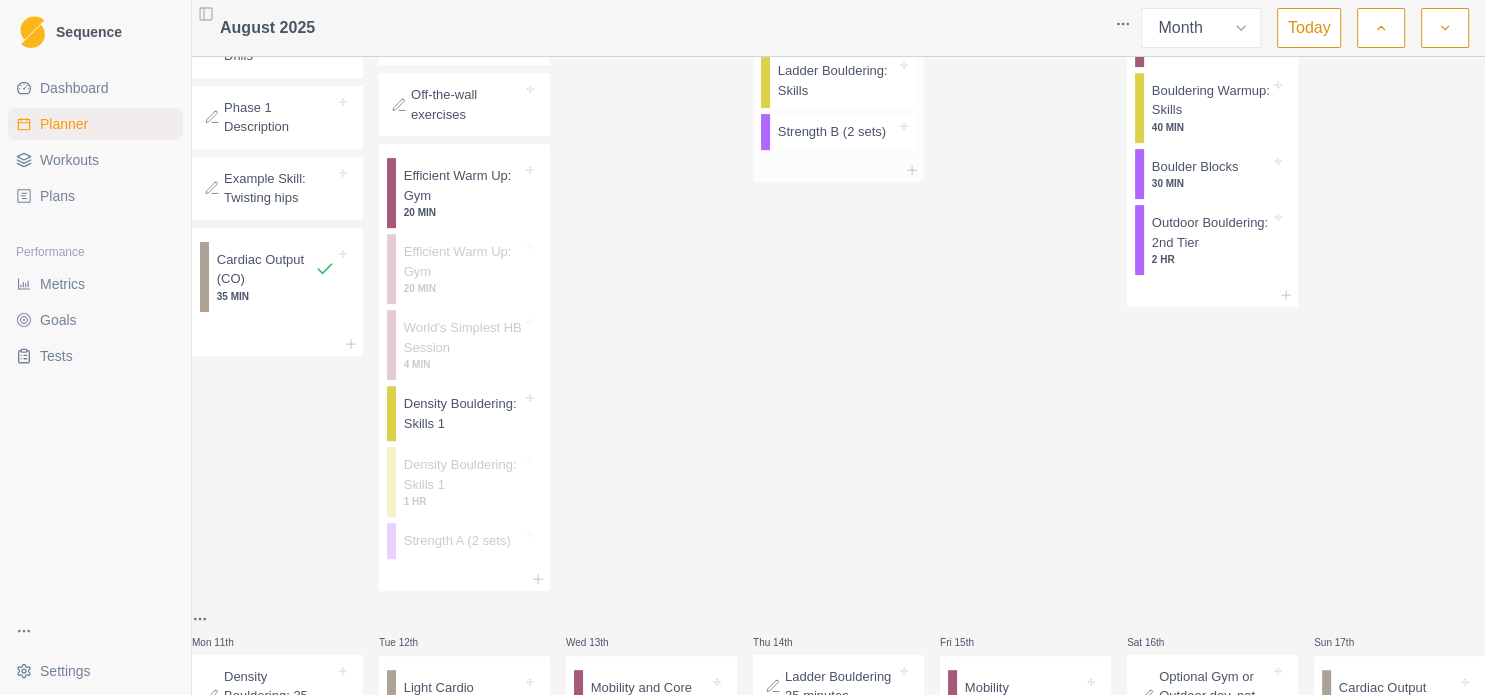 click on "Strength B (2 sets)" at bounding box center (832, 132) 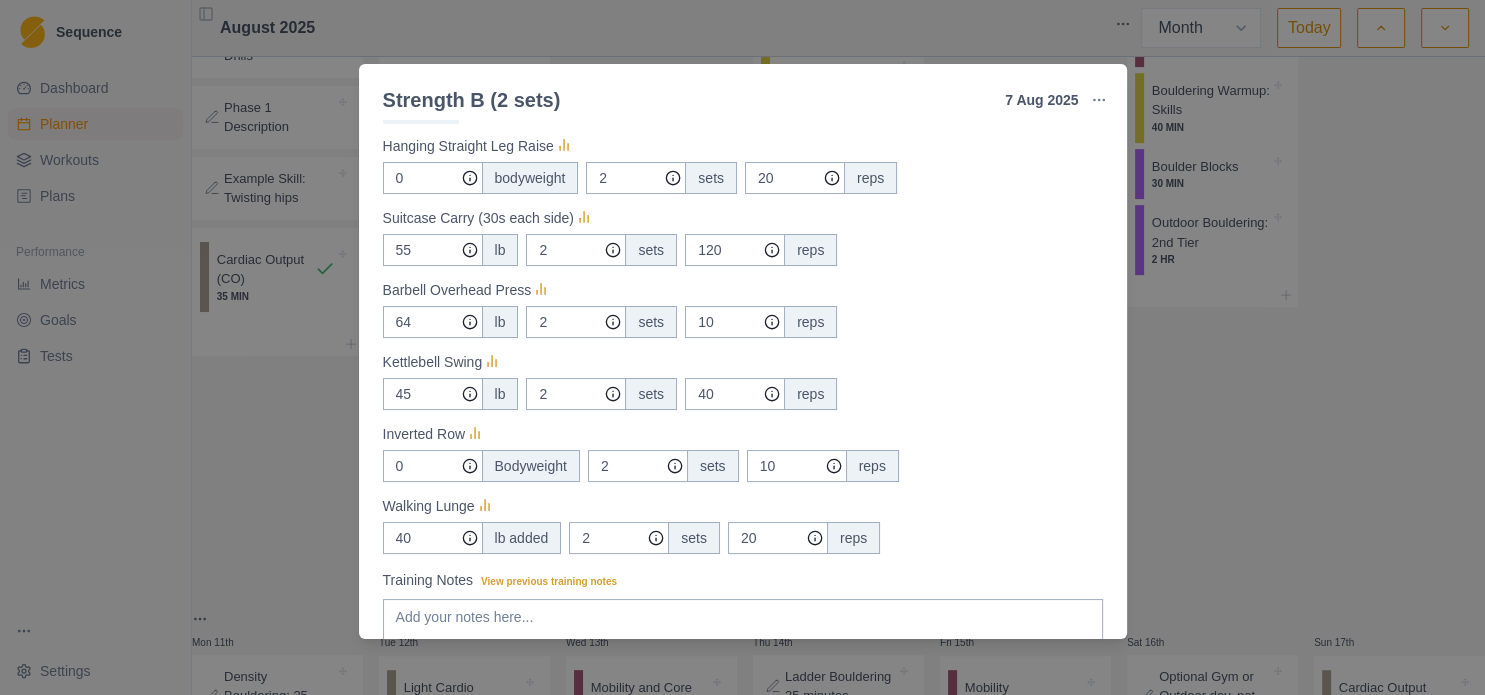 scroll, scrollTop: 324, scrollLeft: 0, axis: vertical 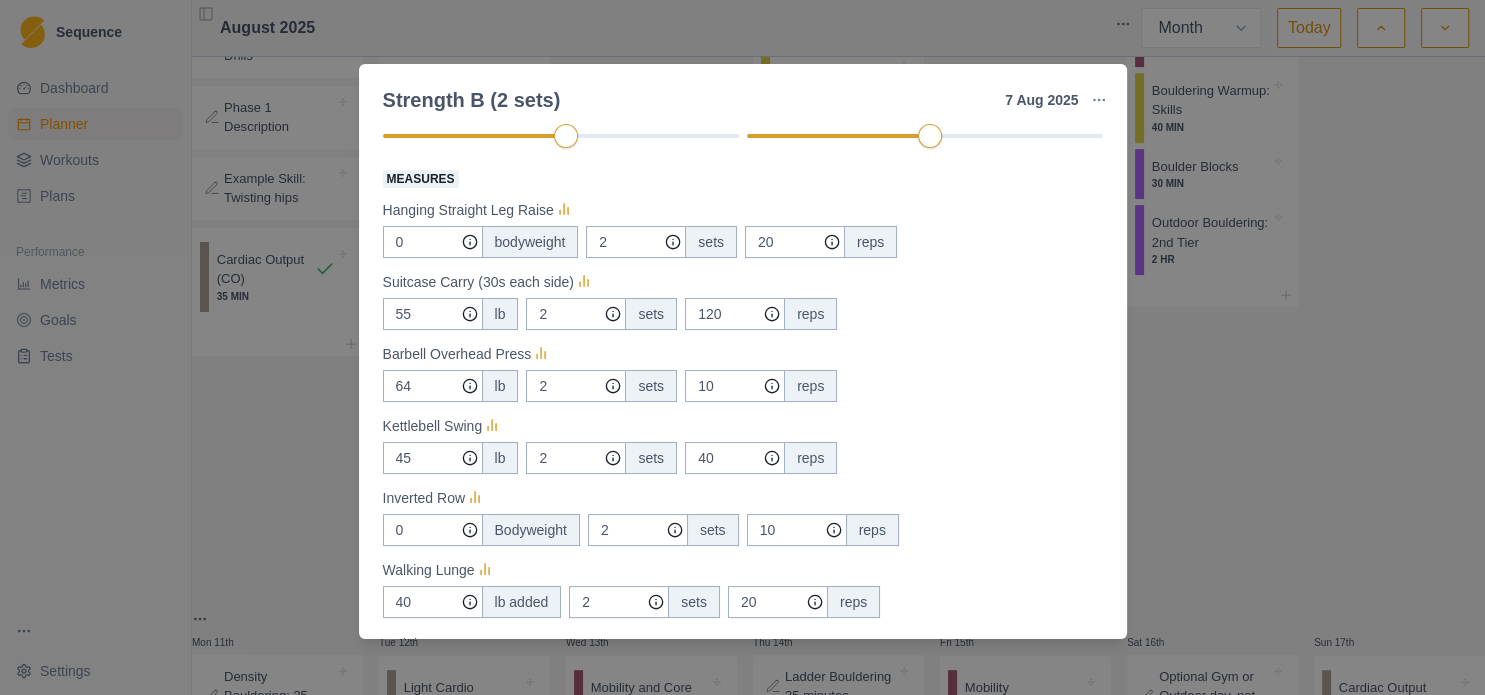 click on "Strength B (2 sets) 7 Aug 2025 Link To Goal View Workout Metrics Edit Original Workout Reschedule Workout Remove From Schedule Strength / Power Duration:  - 2 Sets of Each Pair of Exercises
View workout details Actual Workout Duration 0 minutes Feeling (1 = Low – 10 = High) Motivation (1 = Low – 10 = High) Performance (1 = Low – 10 = High) RPE (1 = Low – 10 = High) Measures Hanging Straight Leg Raise 0 bodyweight 2 sets 20 reps Suitcase Carry (30s each side) 55 lb 2 sets 120 reps Barbell Overhead Press 64 lb 2 sets 10 reps Kettlebell Swing 45 lb 2 sets 40 reps Inverted Row 0 Bodyweight 2 sets 10 reps Walking Lunge 40 lb added 2 sets 20 reps Training Notes View previous training notes Mark as Incomplete Complete Workout" at bounding box center [742, 347] 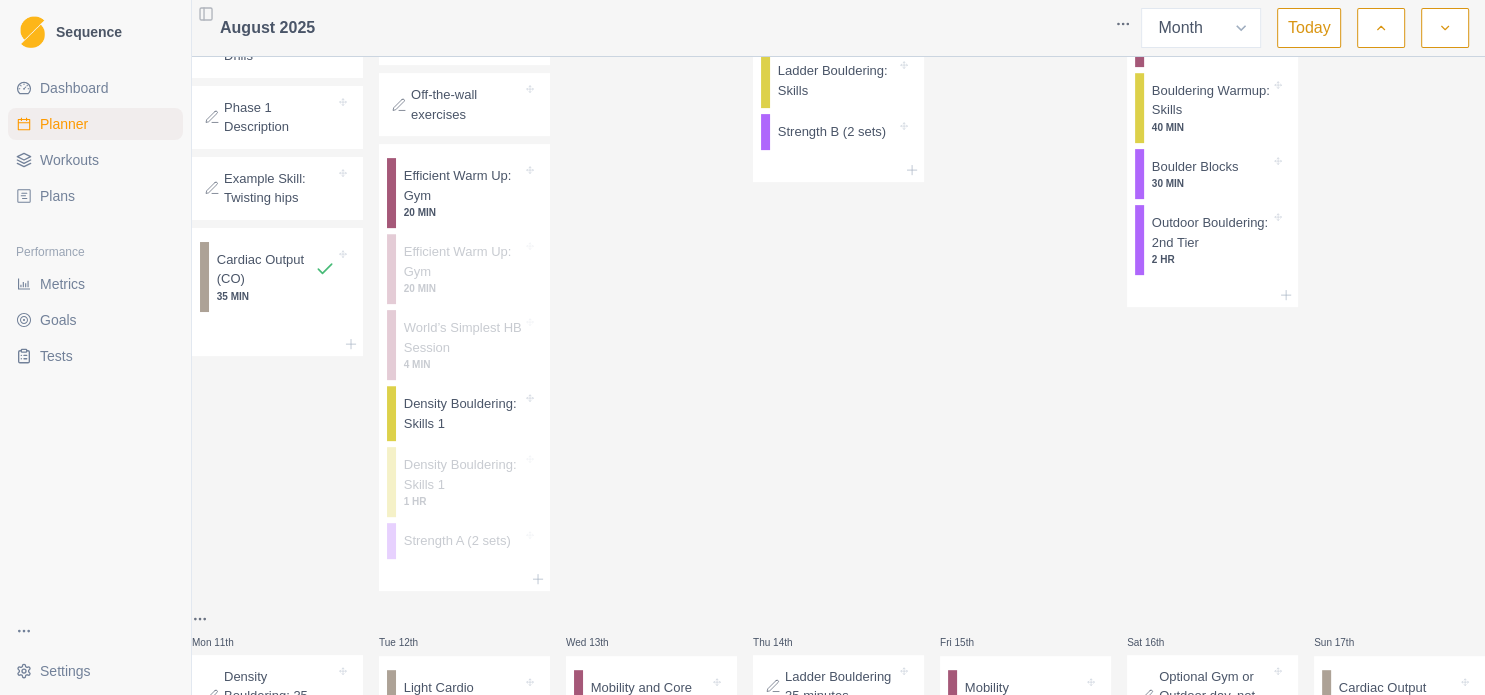 scroll, scrollTop: 1157, scrollLeft: 0, axis: vertical 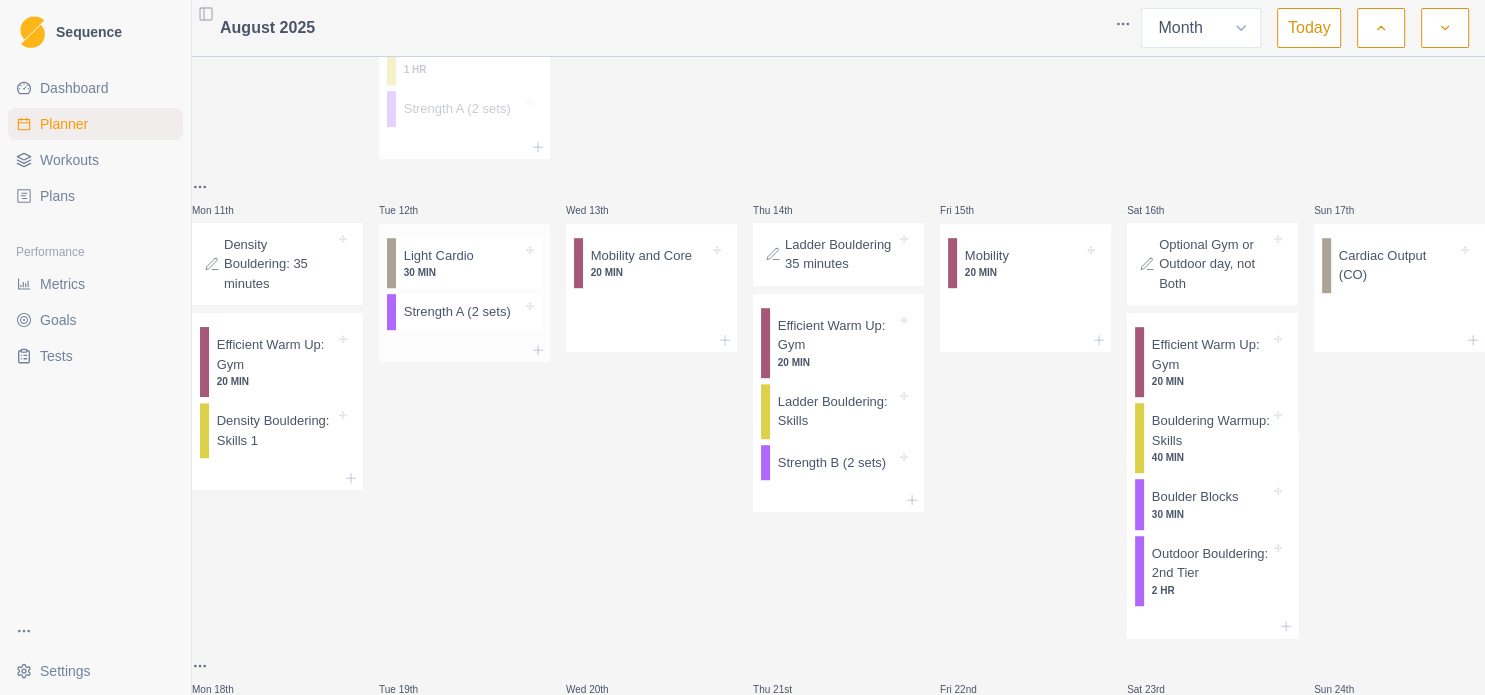 click on "Strength A (2 sets)" at bounding box center (457, 312) 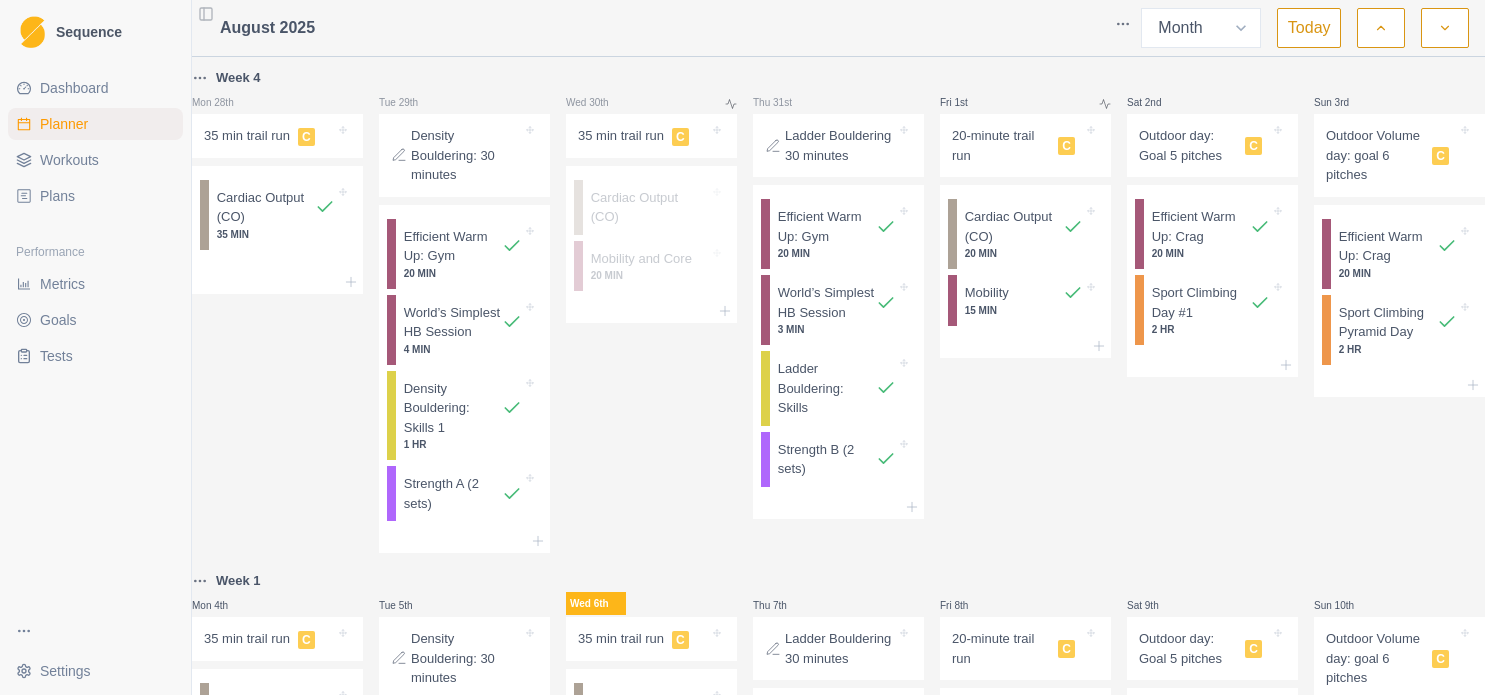 select on "month" 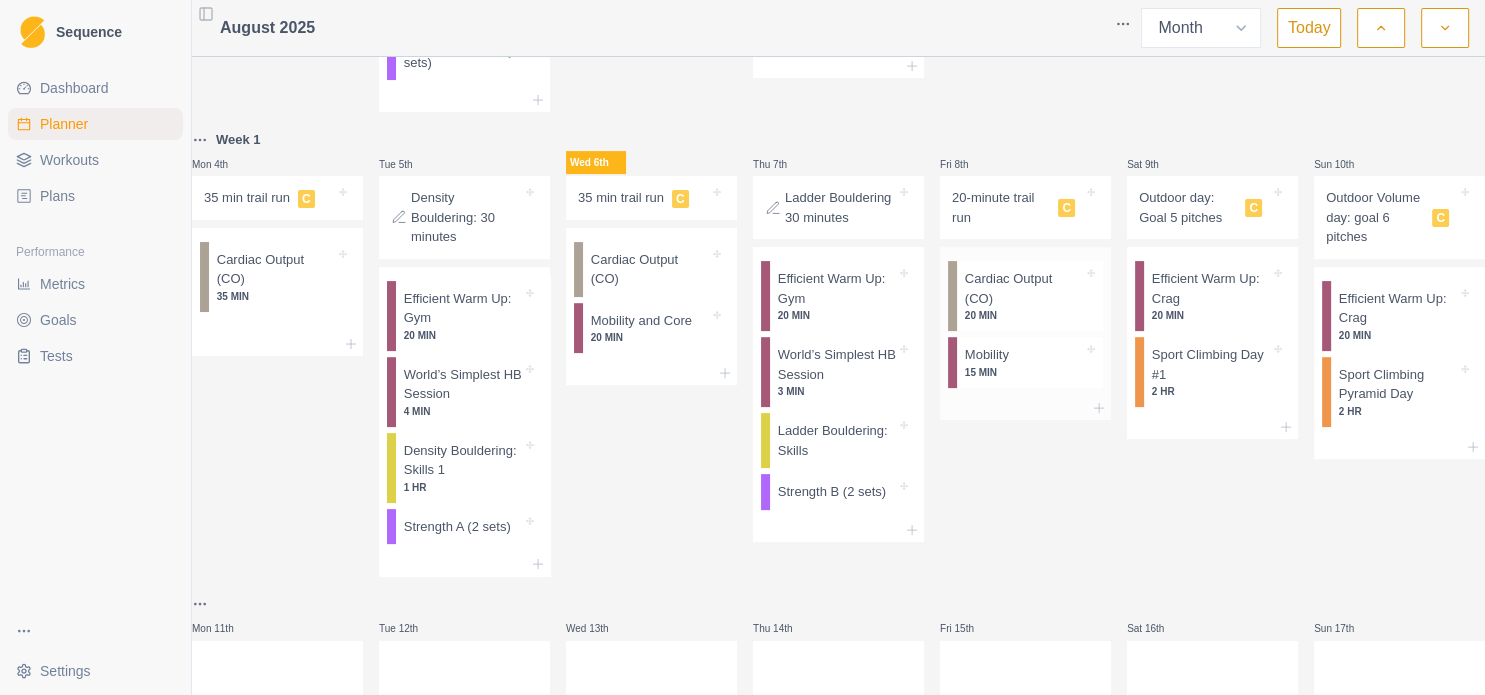 scroll, scrollTop: 344, scrollLeft: 0, axis: vertical 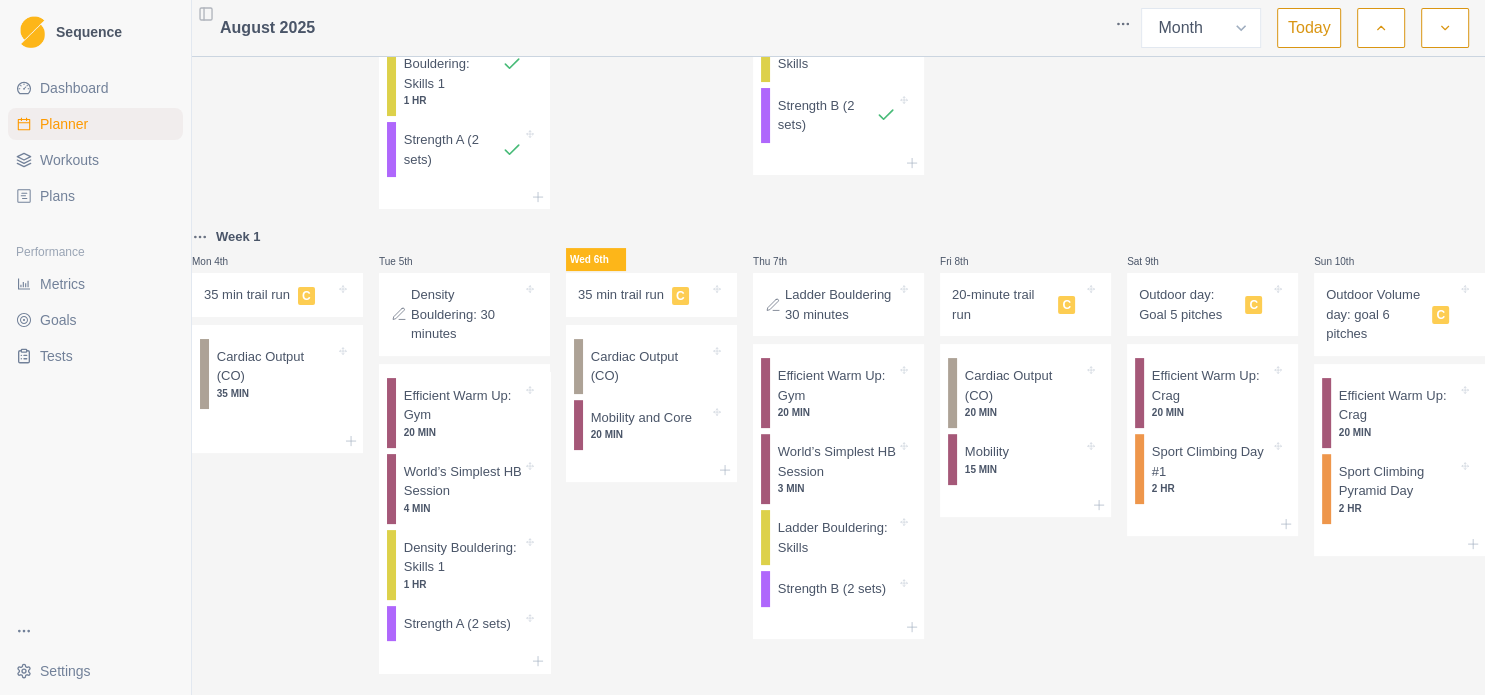 click on "Fri 8th 20-minute trail run C Cardiac Output (CO) 20 MIN Mobility 15 MIN" at bounding box center (1025, 449) 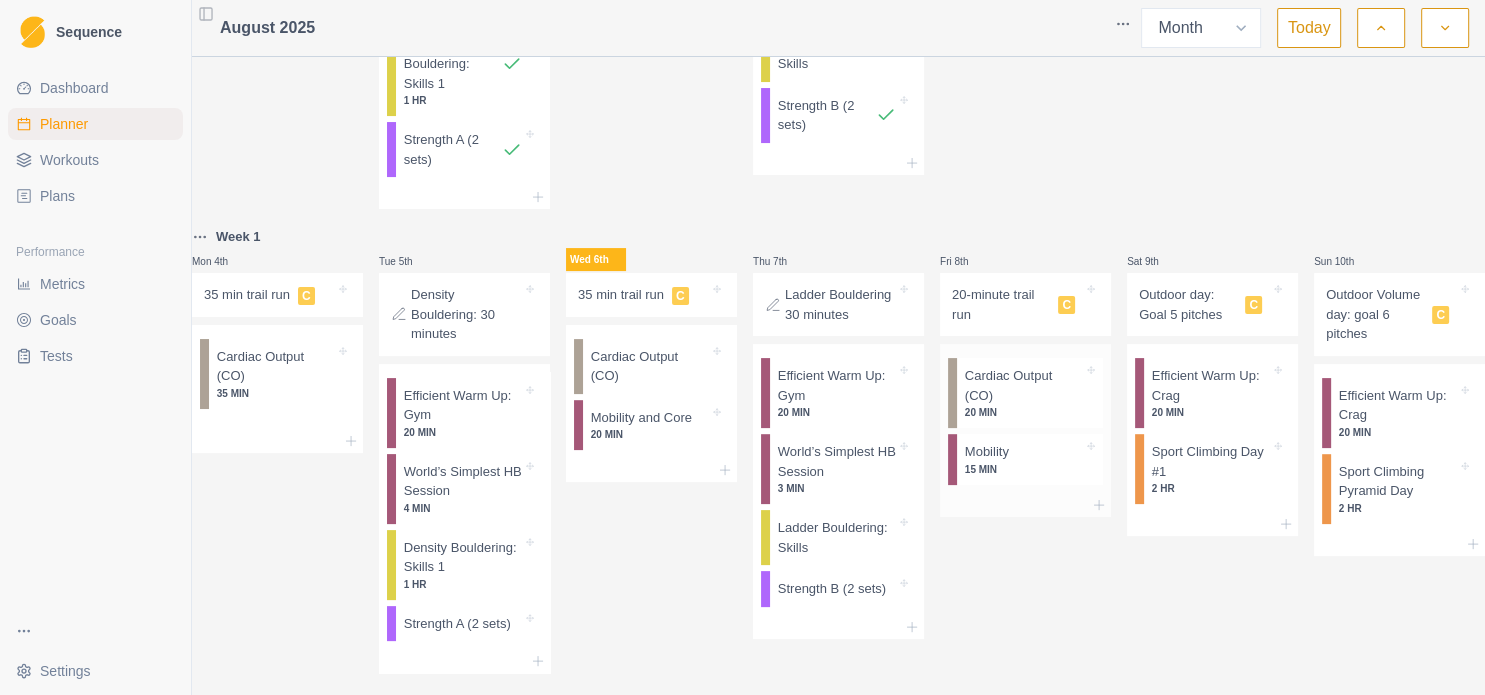 scroll, scrollTop: 560, scrollLeft: 0, axis: vertical 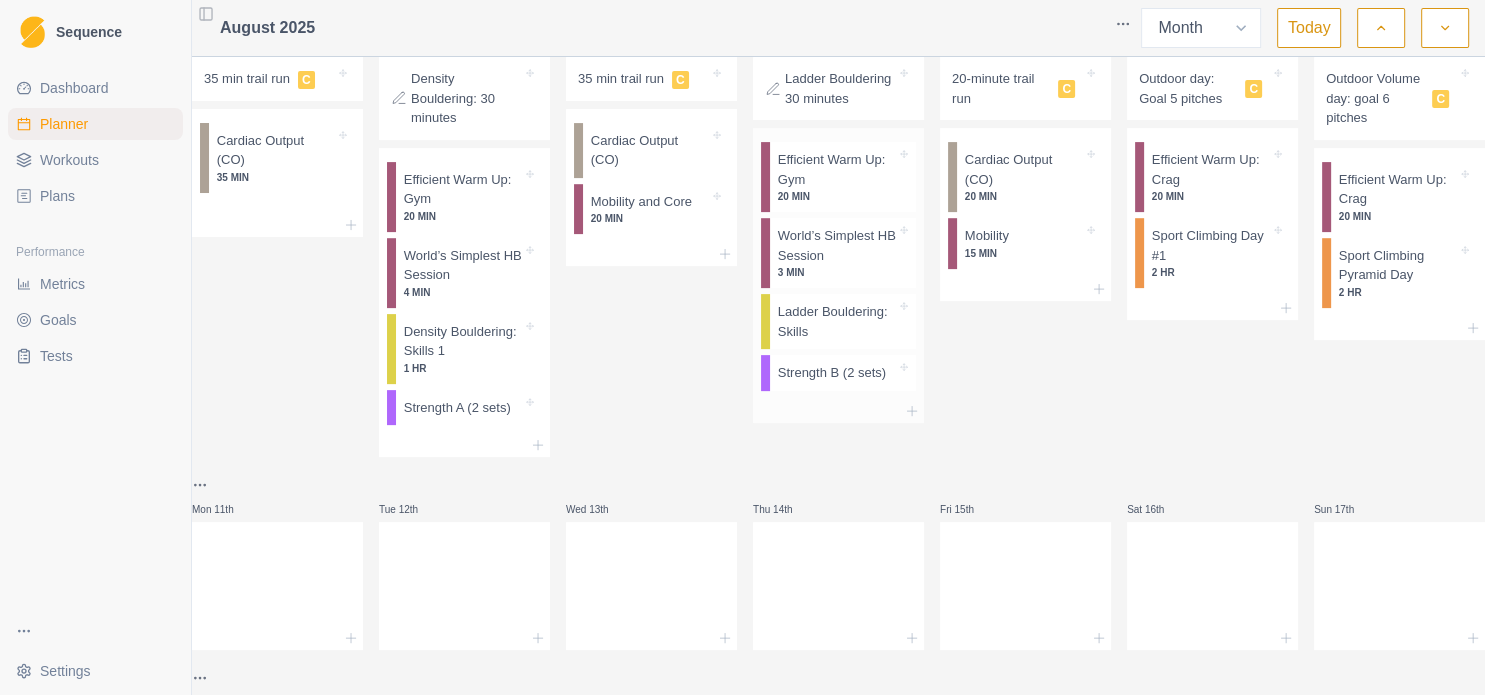 click on "Strength B (2 sets)" at bounding box center [832, 373] 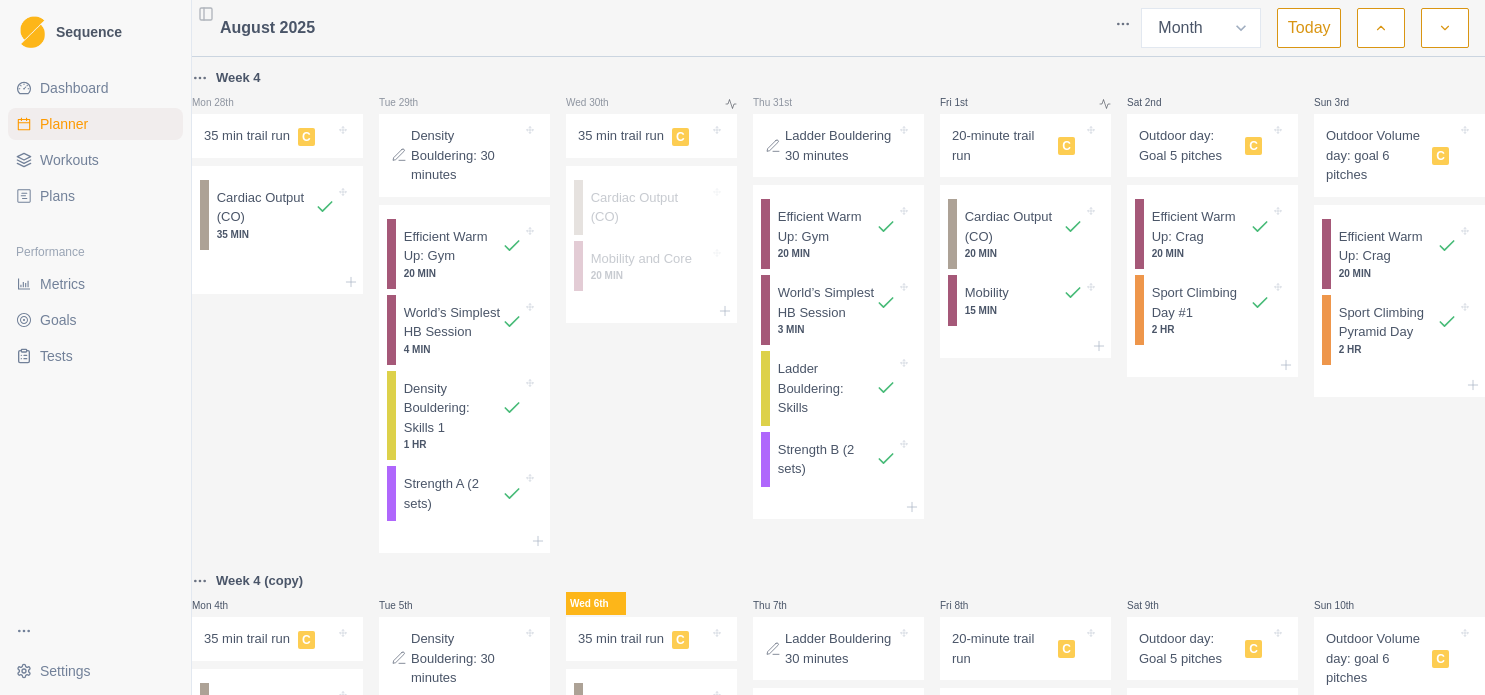 select on "month" 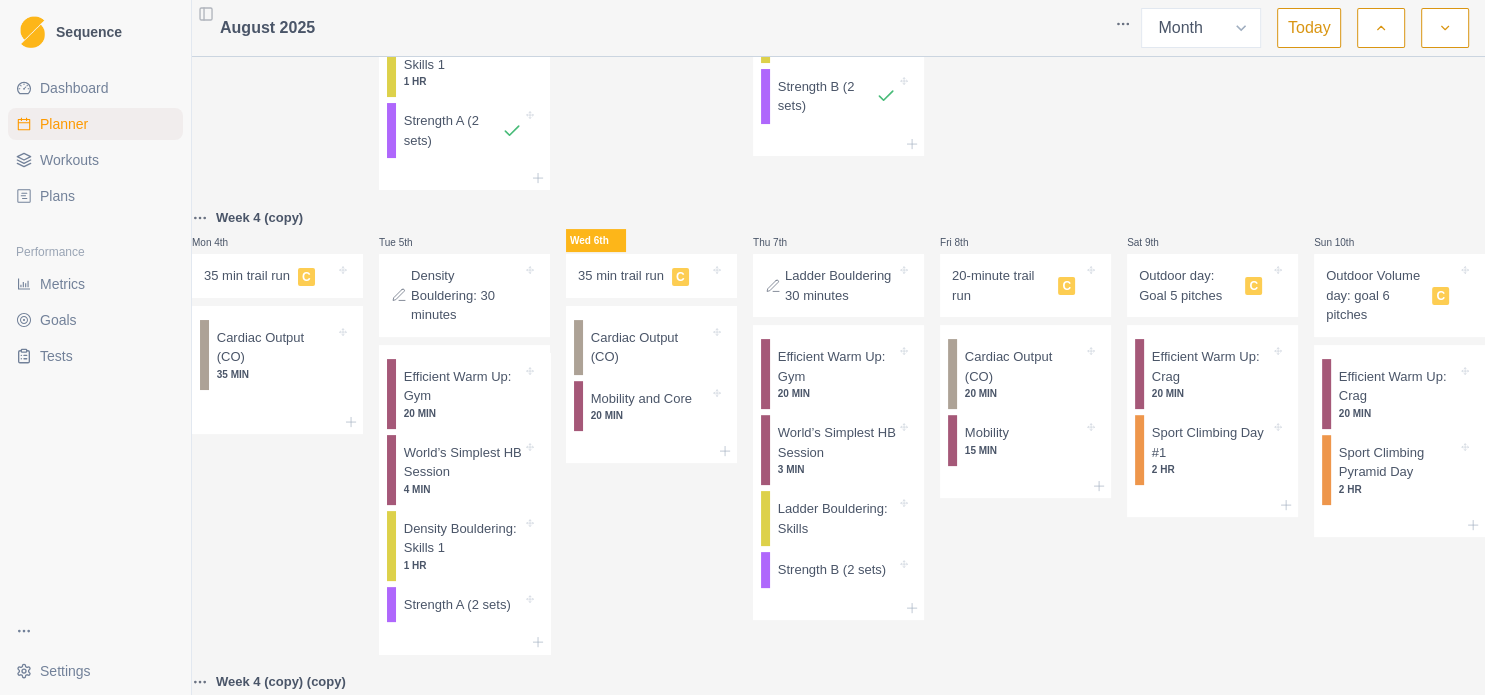 scroll, scrollTop: 432, scrollLeft: 0, axis: vertical 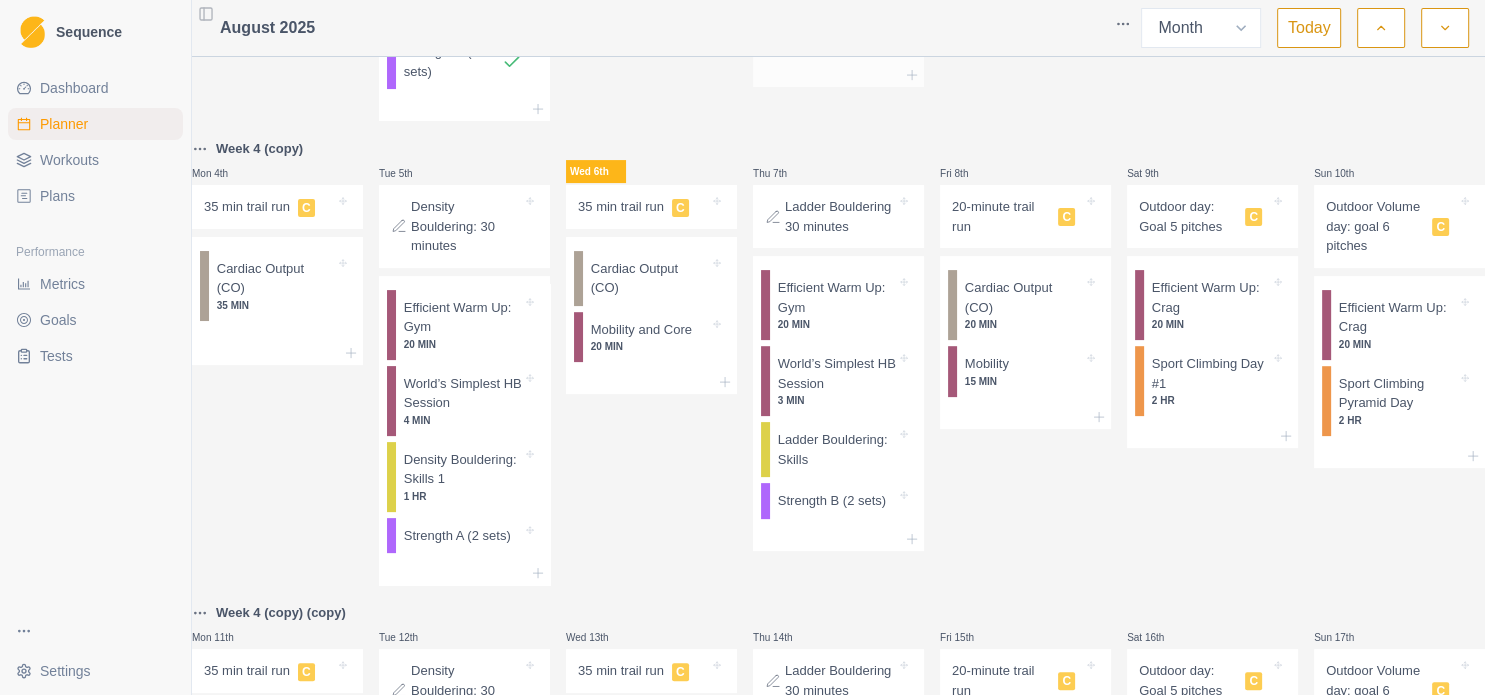 click on "Strength B (2 sets)" at bounding box center [827, 27] 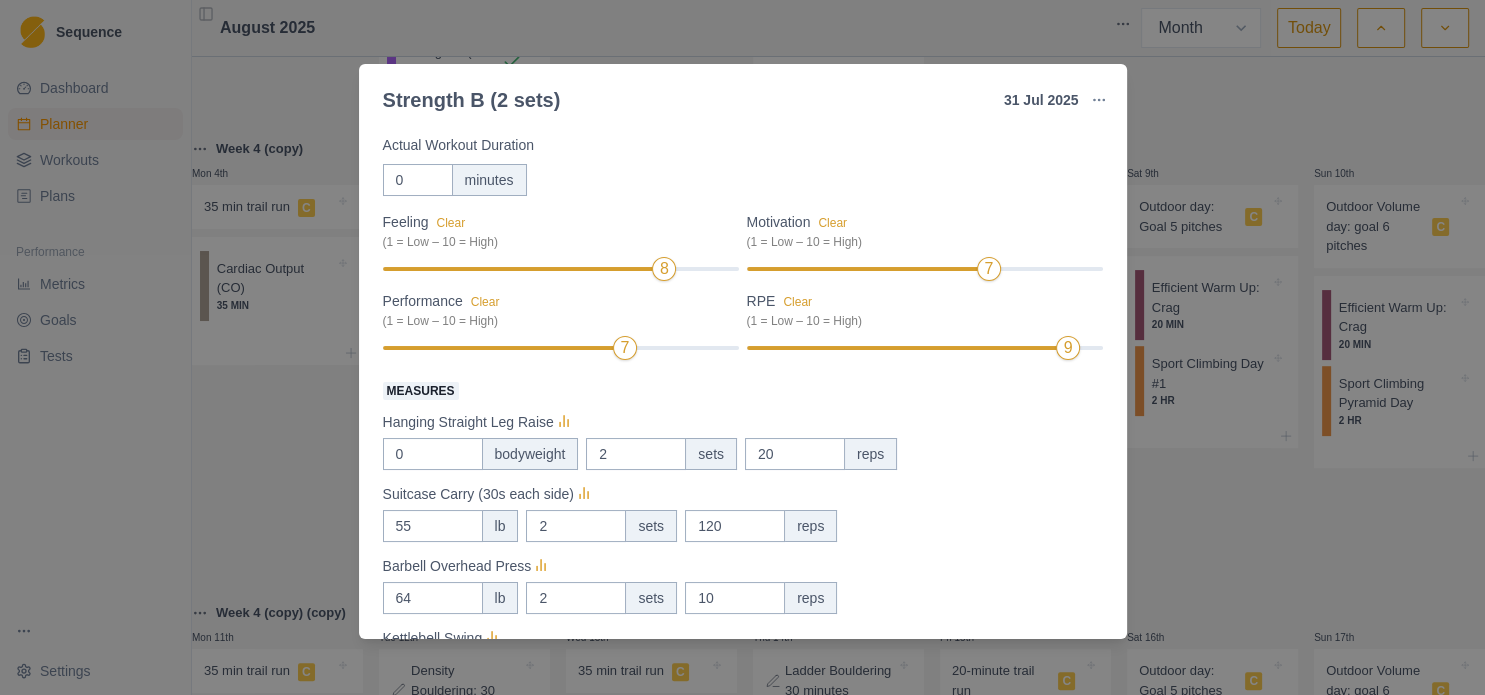 scroll, scrollTop: 216, scrollLeft: 0, axis: vertical 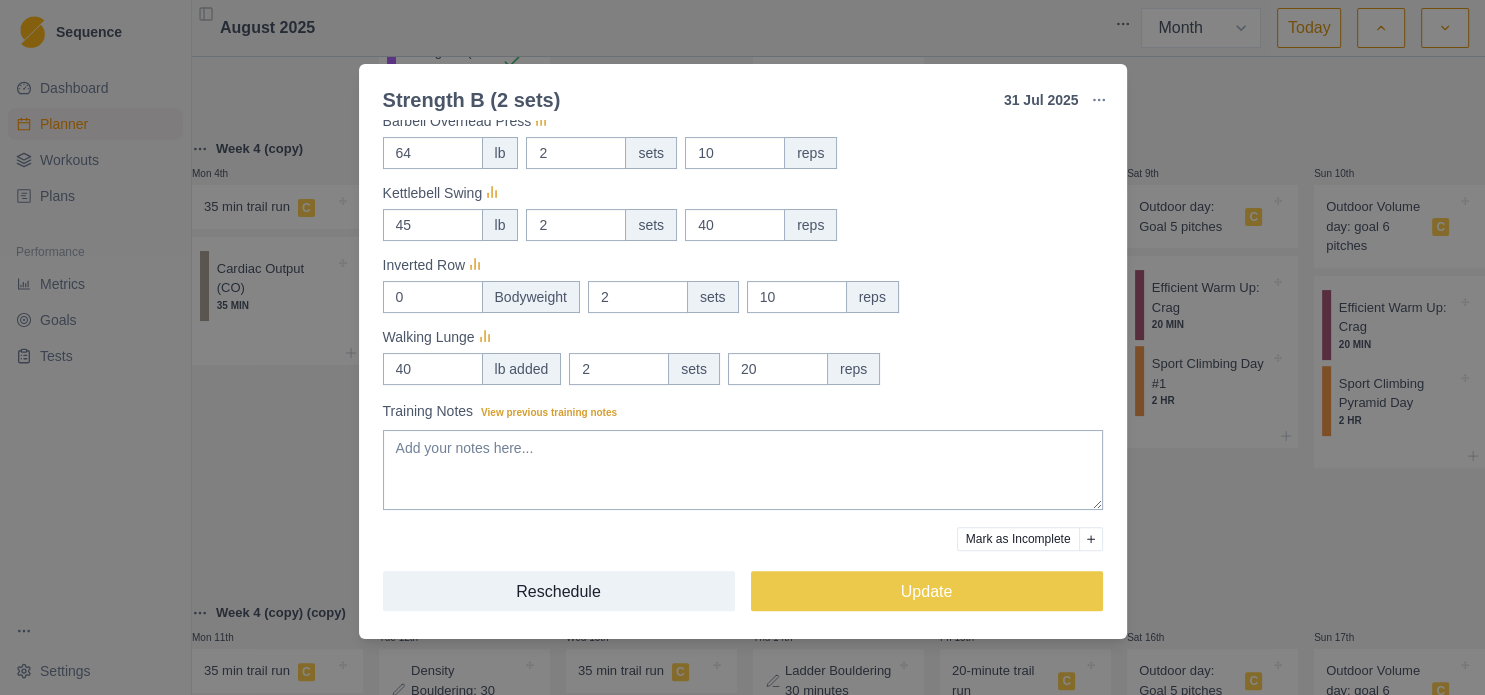 click on "Strength B (2 sets) 31 Jul 2025 Link To Goal View Workout Metrics Edit Original Workout Reschedule Workout Remove From Schedule Strength / Power Duration:  - 2 Sets of Each Pair of Exercises
View workout details Actual Workout Duration 0 minutes Feeling Clear (1 = Low – 10 = High) 8 Motivation Clear (1 = Low – 10 = High) 7 Performance Clear (1 = Low – 10 = High) 7 RPE Clear (1 = Low – 10 = High) 9 Measures Hanging Straight Leg Raise 0 bodyweight 2 sets 20 reps Suitcase Carry (30s each side) 55 lb 2 sets 120 reps Barbell Overhead Press 64 lb 2 sets 10 reps Kettlebell Swing 45 lb 2 sets 40 reps Inverted Row 0 Bodyweight 2 sets 10 reps Walking Lunge 40 lb added 2 sets 20 reps Training Notes View previous training notes Mark as Incomplete Reschedule Update" at bounding box center [742, 347] 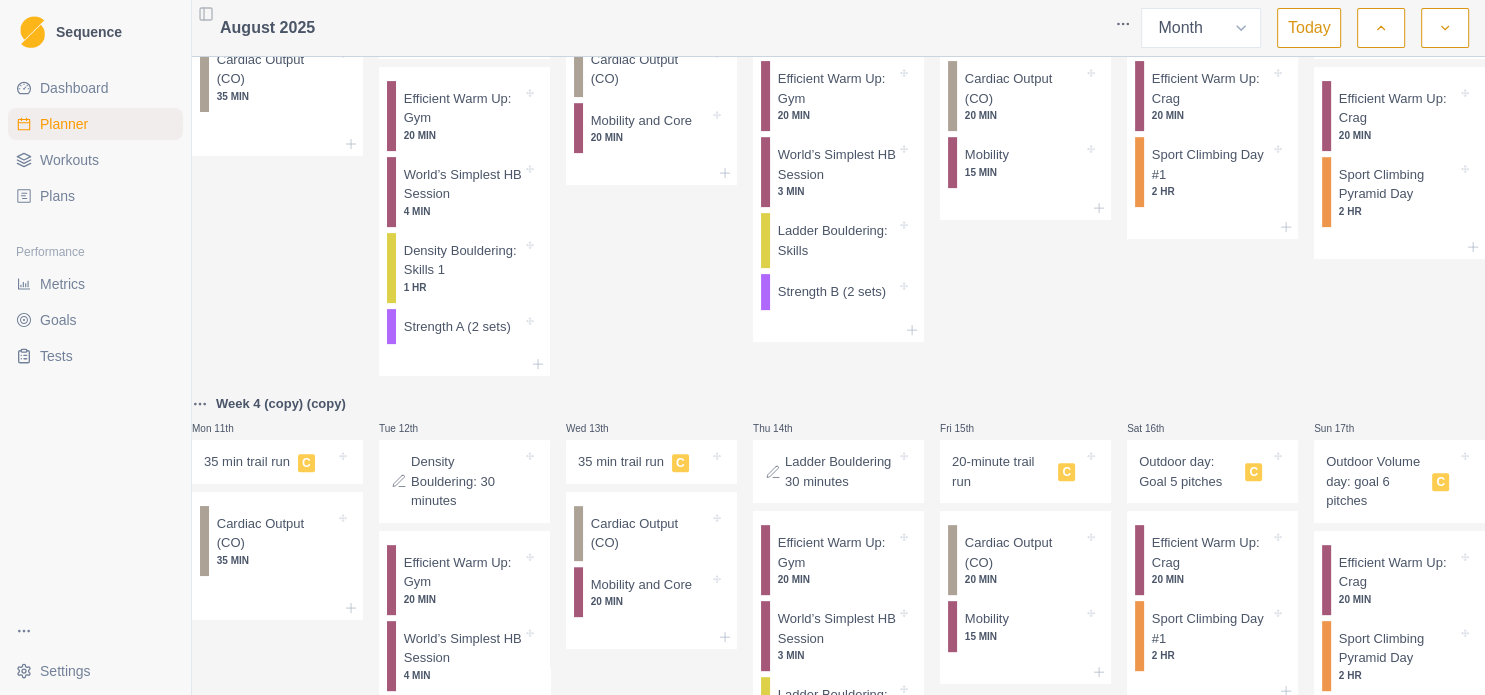 scroll, scrollTop: 644, scrollLeft: 0, axis: vertical 